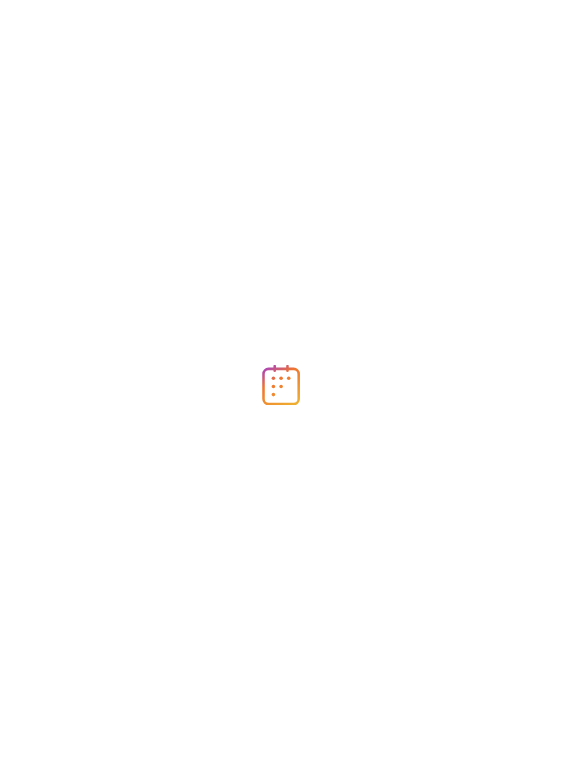 scroll, scrollTop: 0, scrollLeft: 0, axis: both 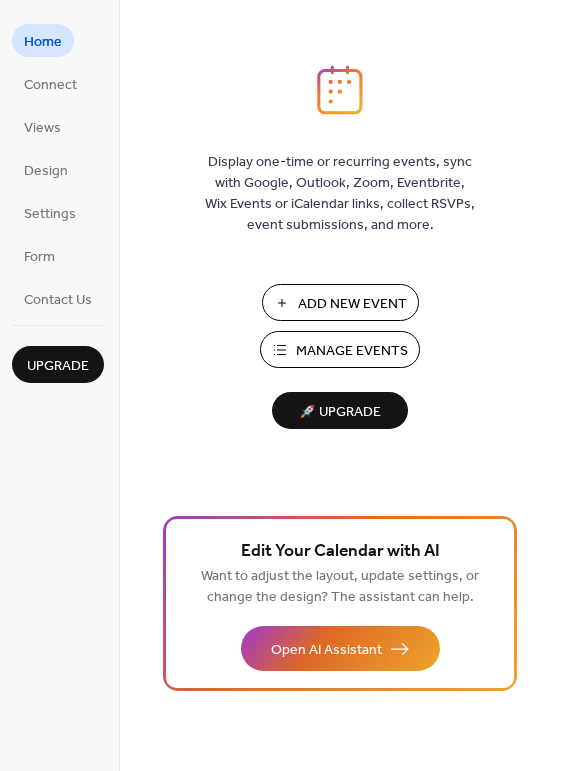 click on "Manage Events" at bounding box center (352, 351) 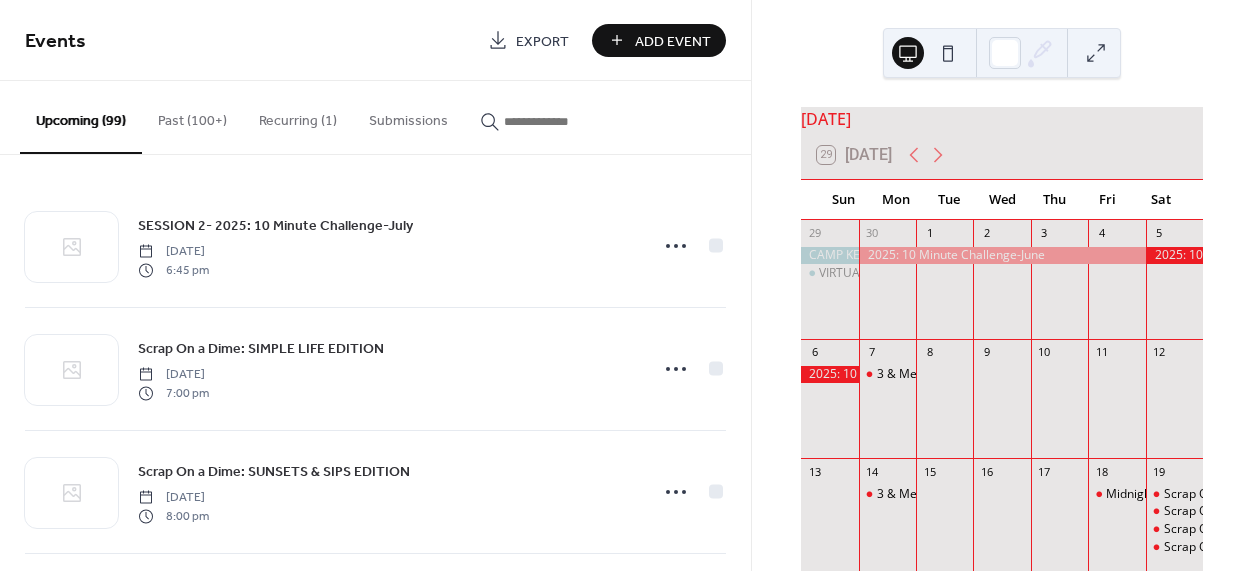 scroll, scrollTop: 0, scrollLeft: 0, axis: both 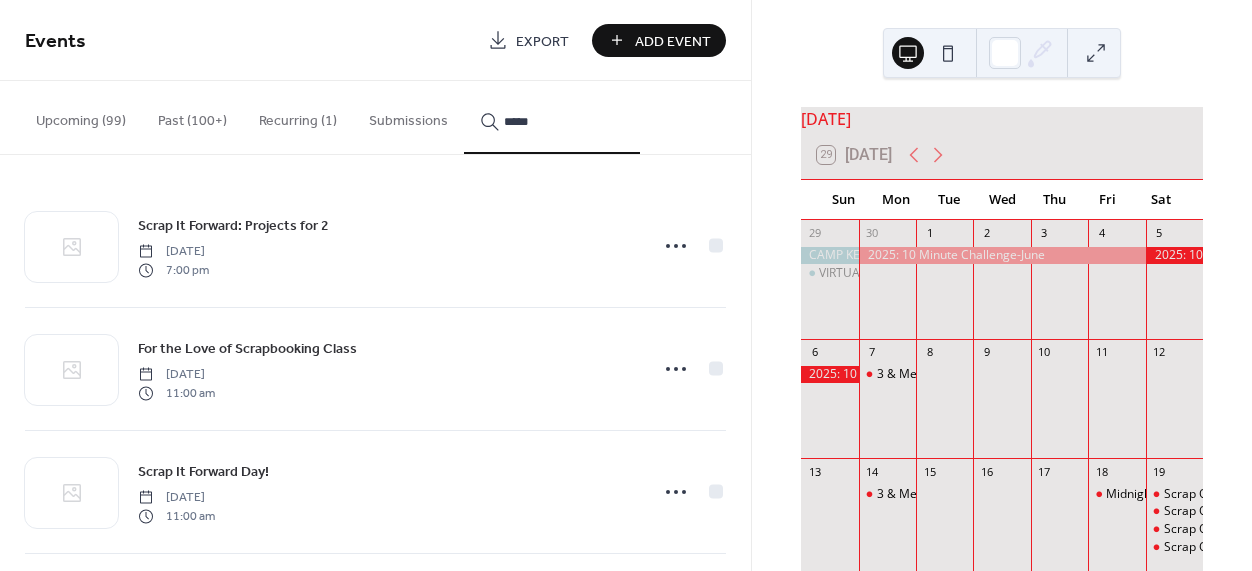 type on "*****" 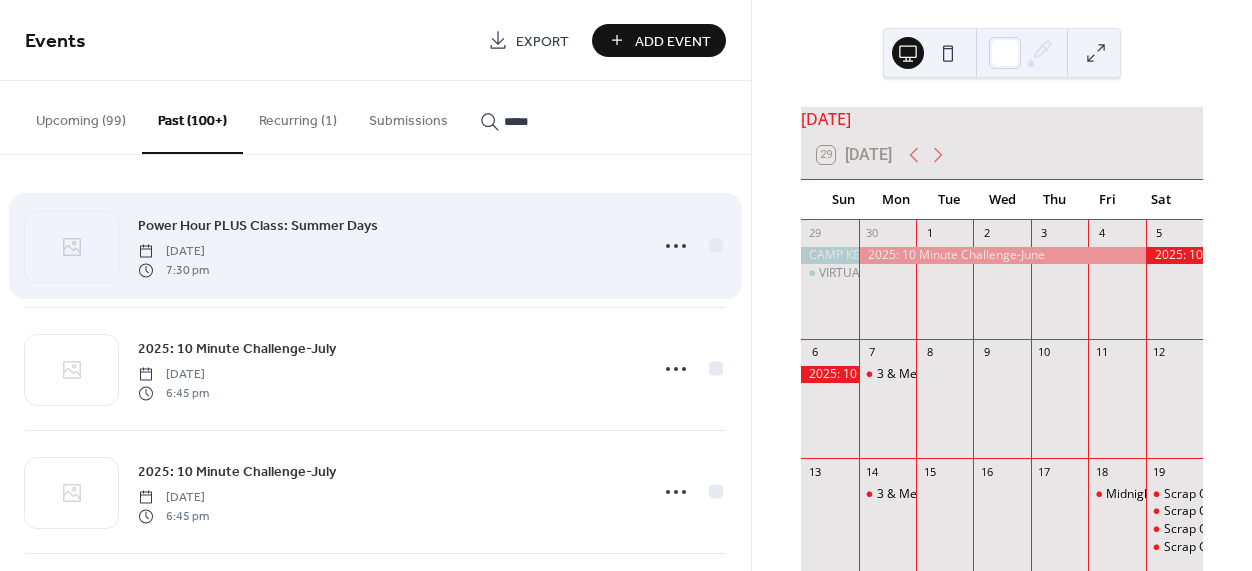 click on "Power Hour PLUS Class: Summer Days" at bounding box center [258, 226] 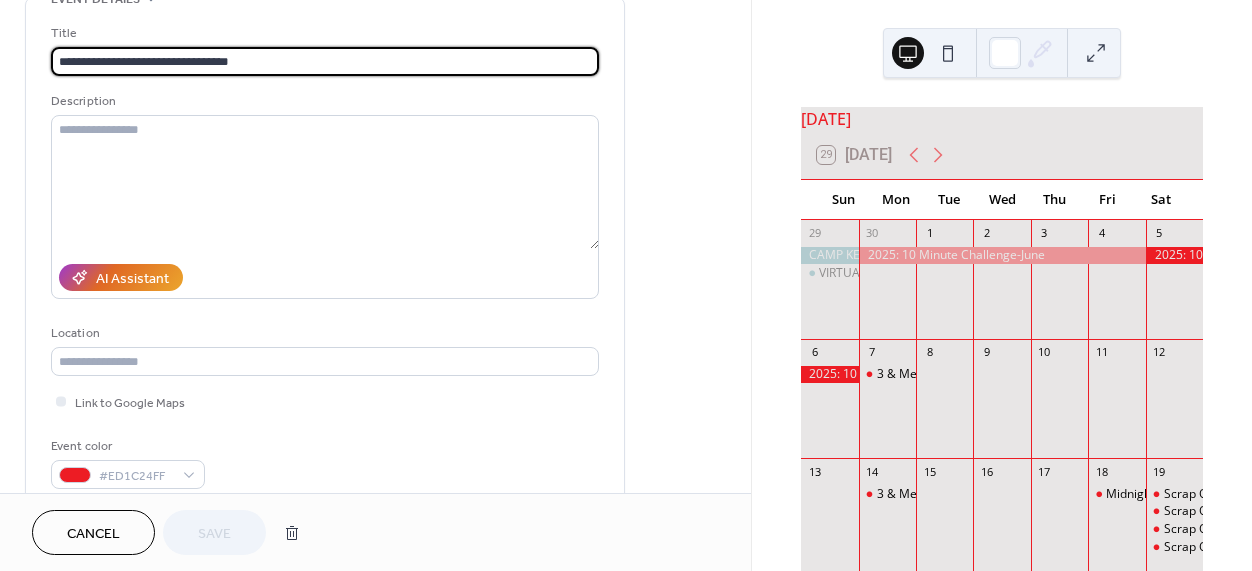 scroll, scrollTop: 162, scrollLeft: 0, axis: vertical 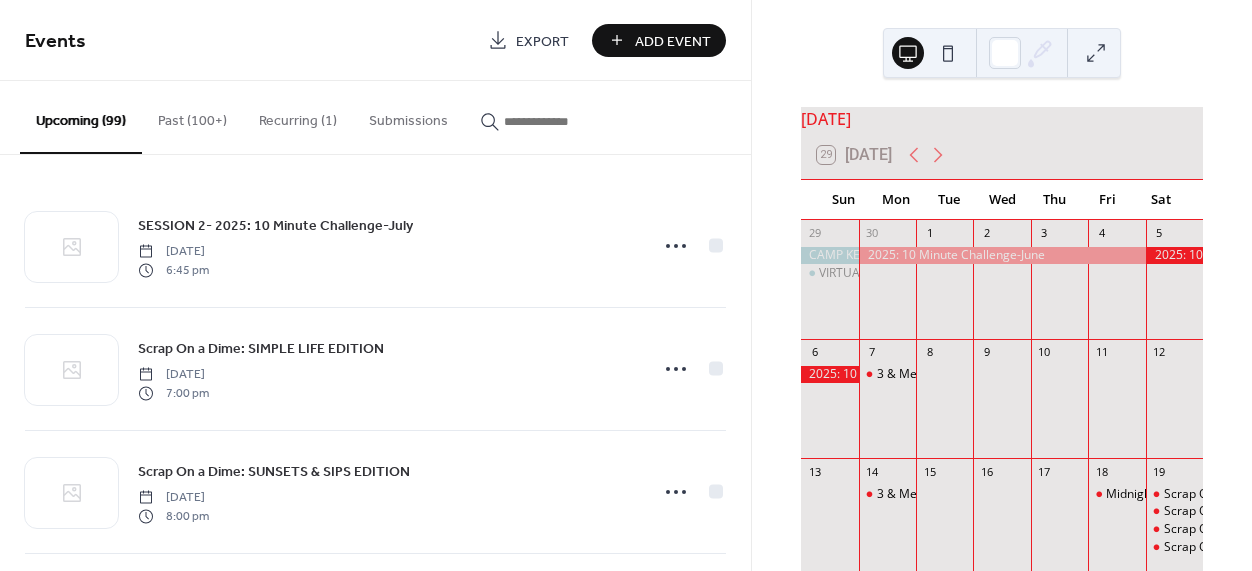click on "Past (100+)" at bounding box center (192, 116) 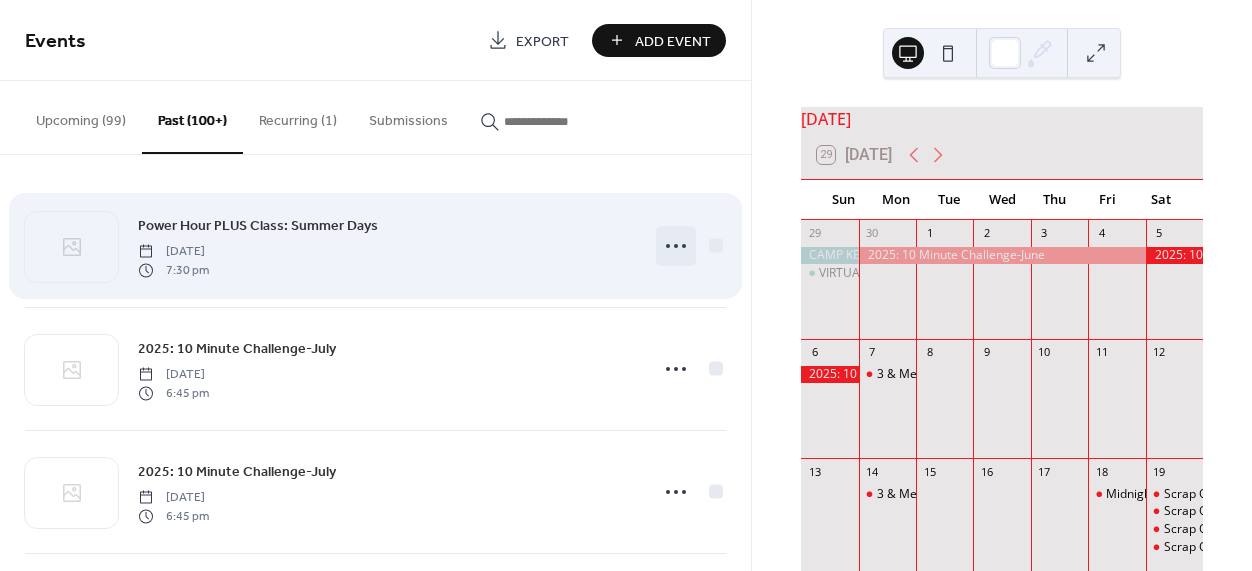 click 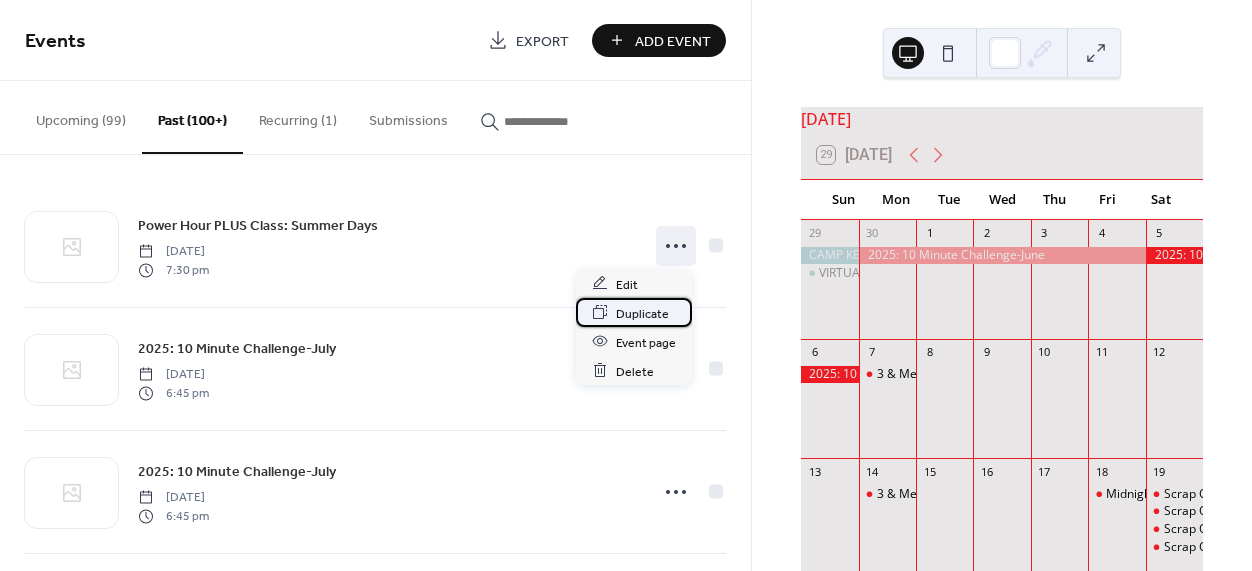 click on "Duplicate" at bounding box center [642, 313] 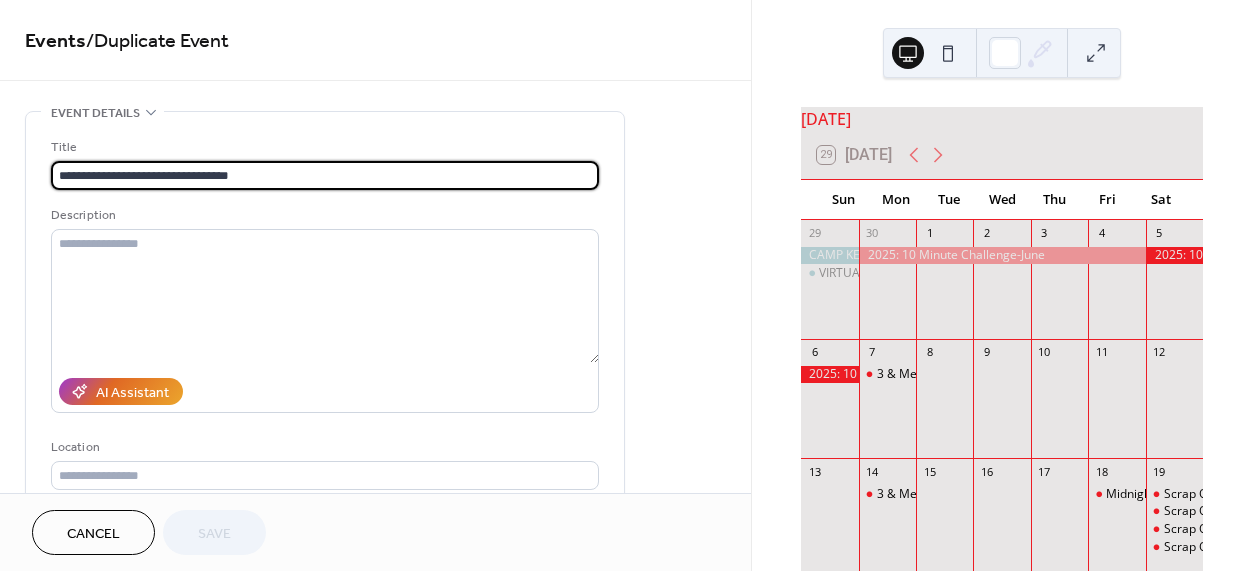 click on "**********" at bounding box center [325, 175] 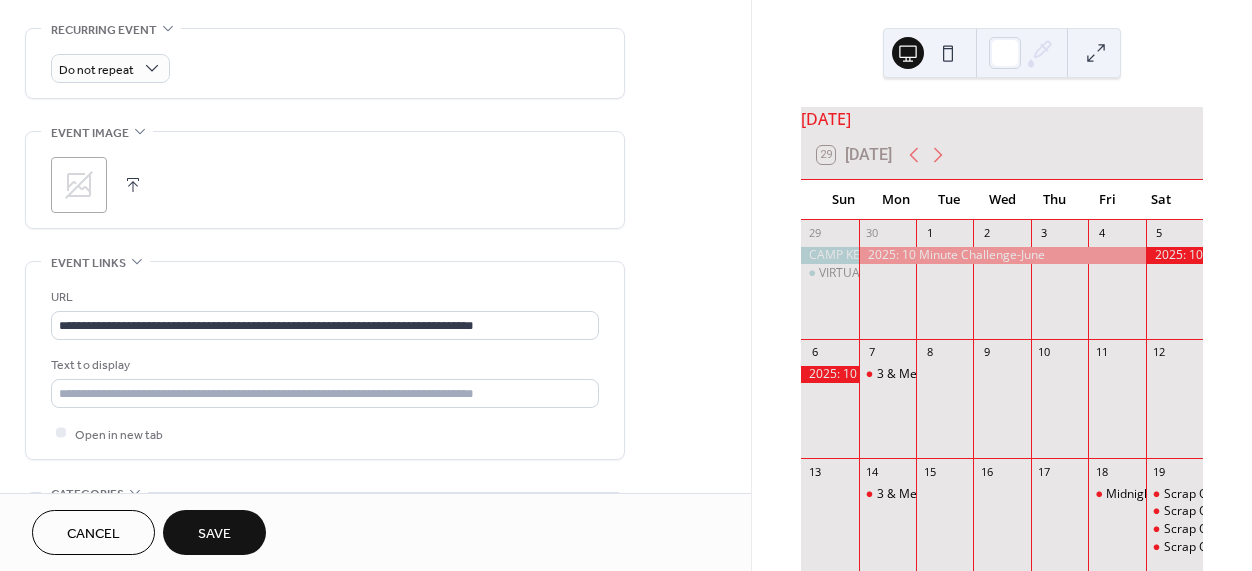 scroll, scrollTop: 952, scrollLeft: 0, axis: vertical 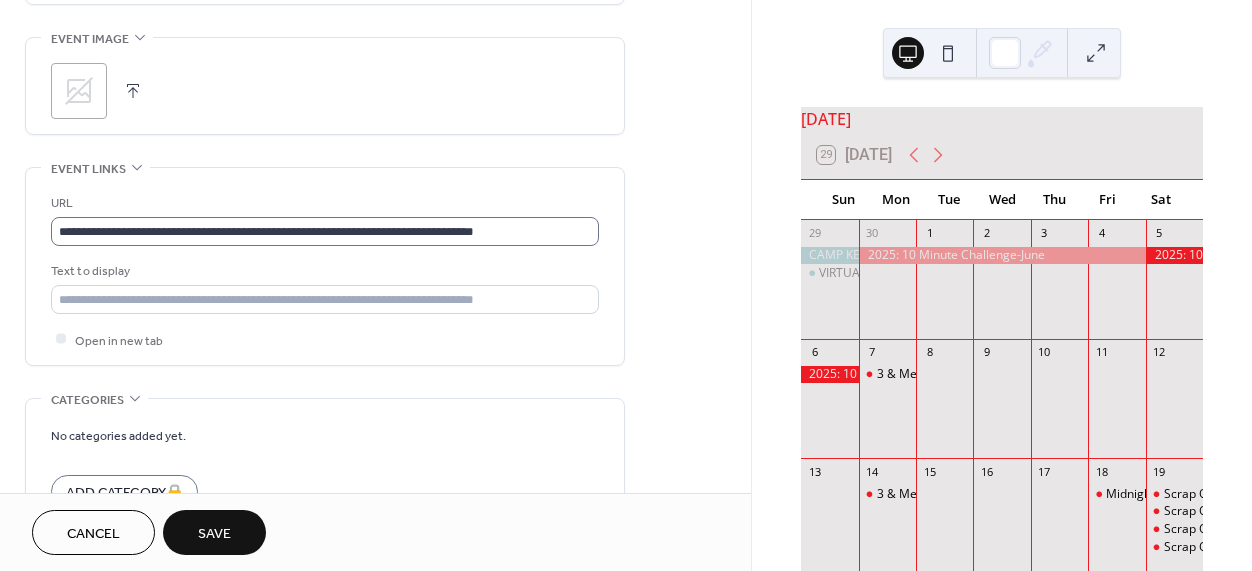 type on "**********" 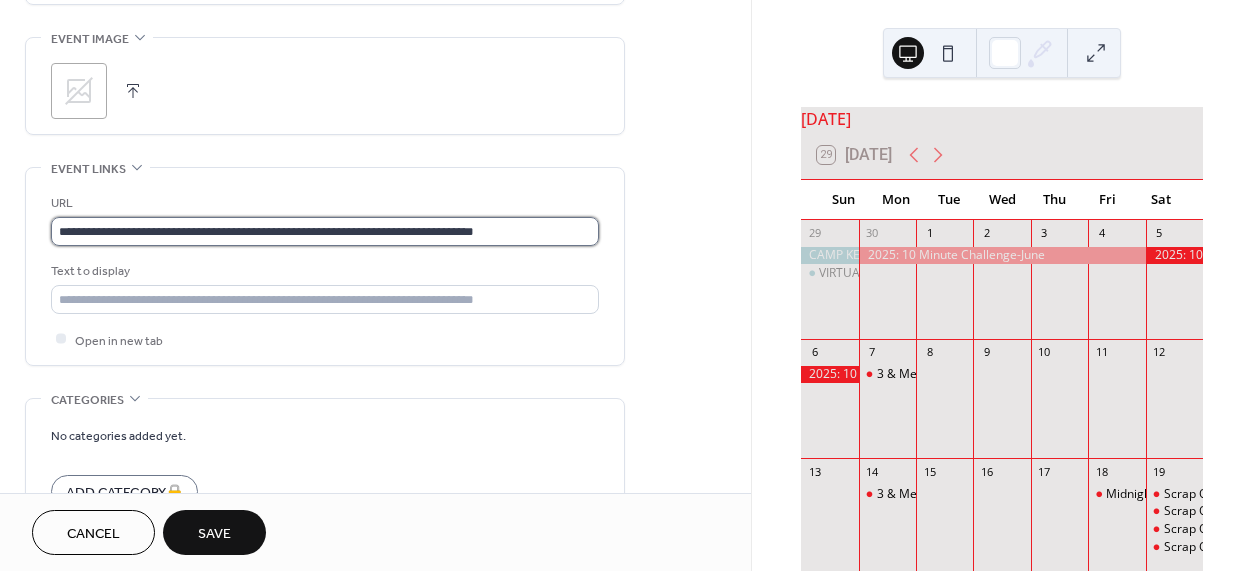 scroll, scrollTop: 0, scrollLeft: 0, axis: both 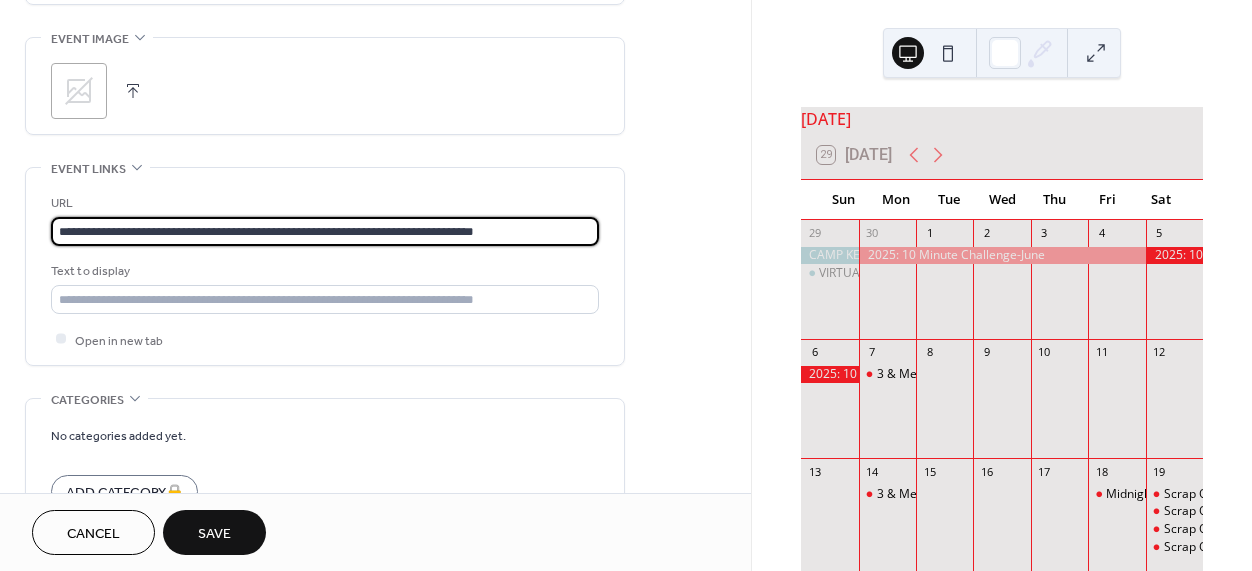 drag, startPoint x: 580, startPoint y: 234, endPoint x: -70, endPoint y: 219, distance: 650.17303 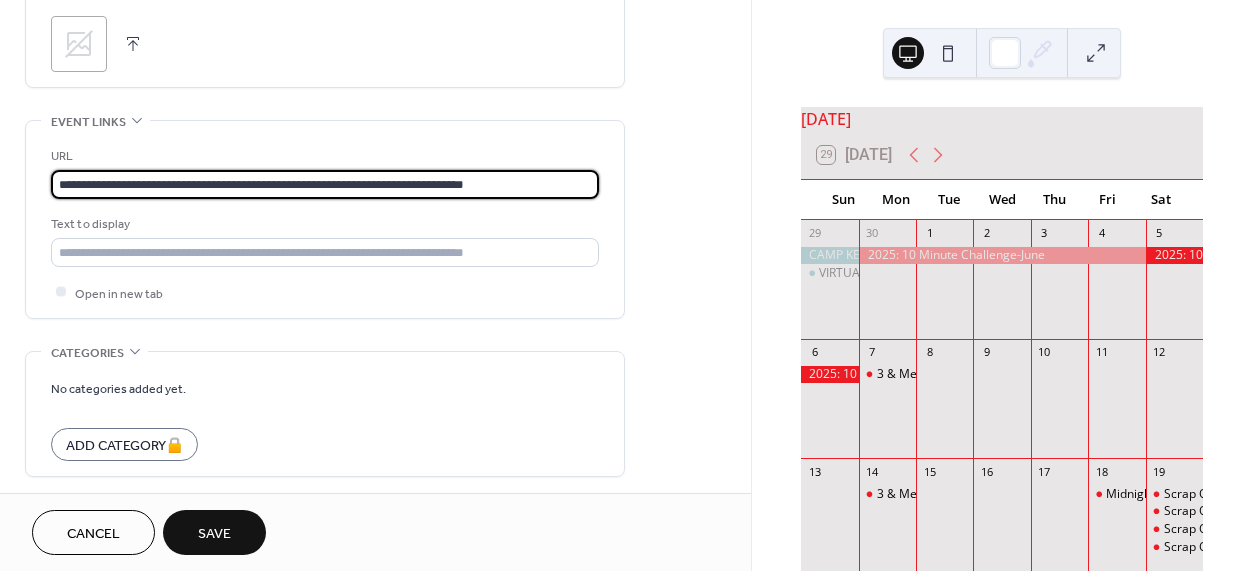 scroll, scrollTop: 1029, scrollLeft: 0, axis: vertical 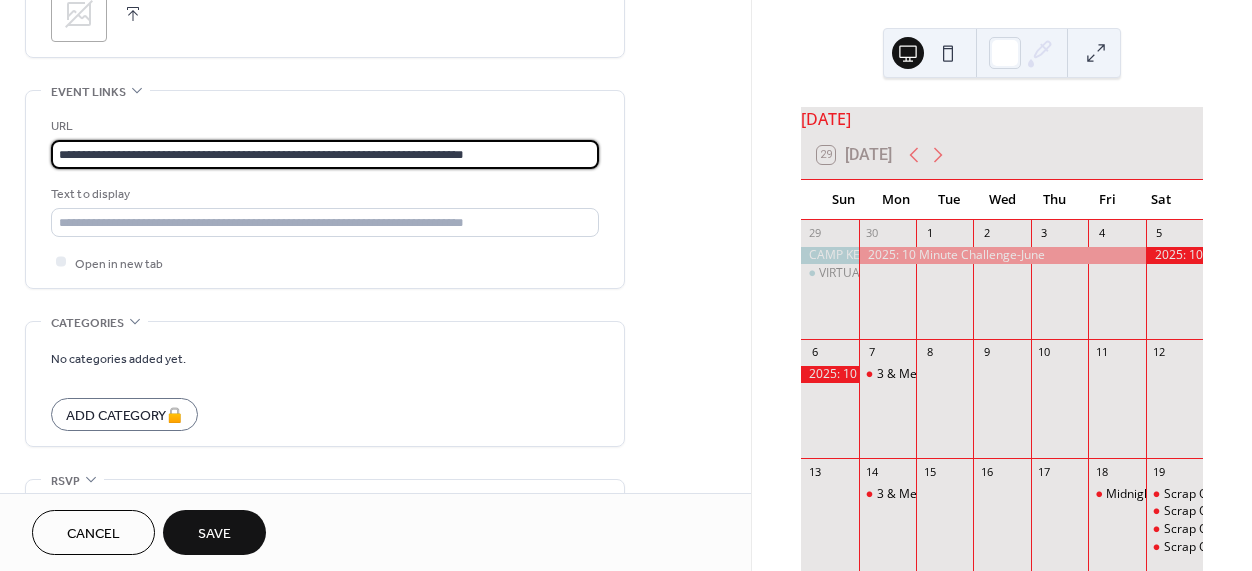 type on "**********" 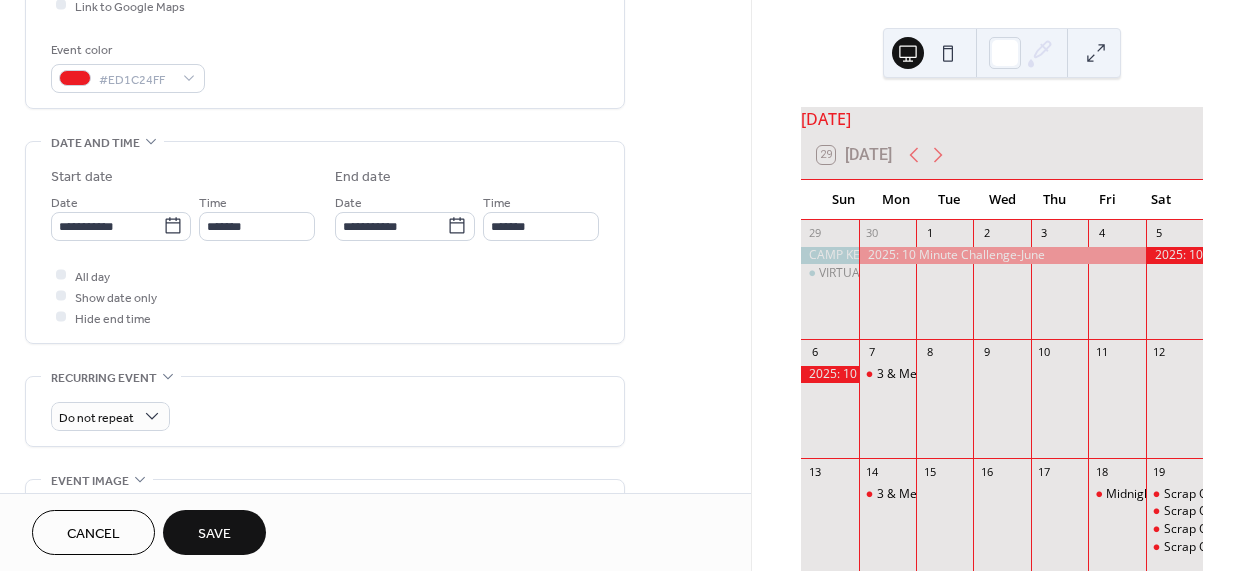 scroll, scrollTop: 492, scrollLeft: 0, axis: vertical 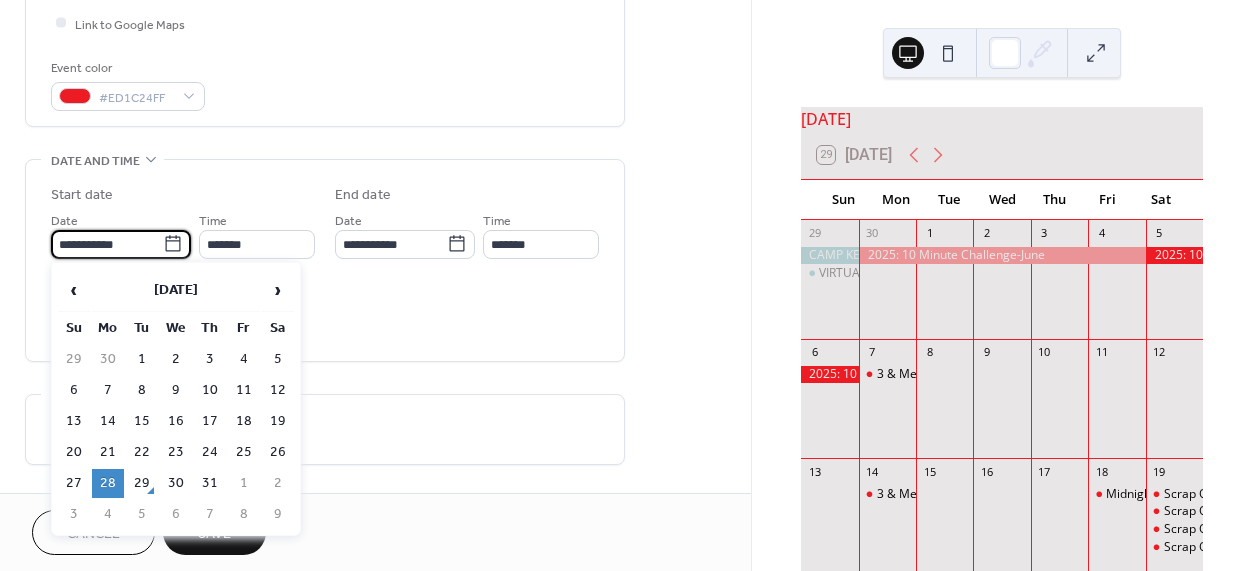 click on "**********" at bounding box center [107, 244] 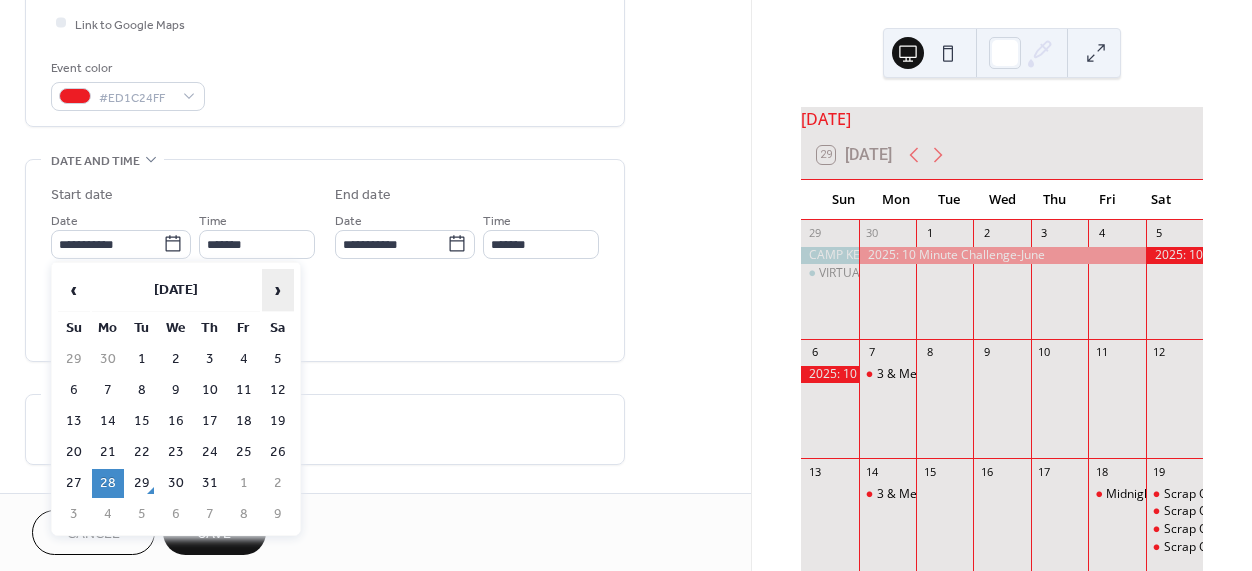 click on "›" at bounding box center [278, 290] 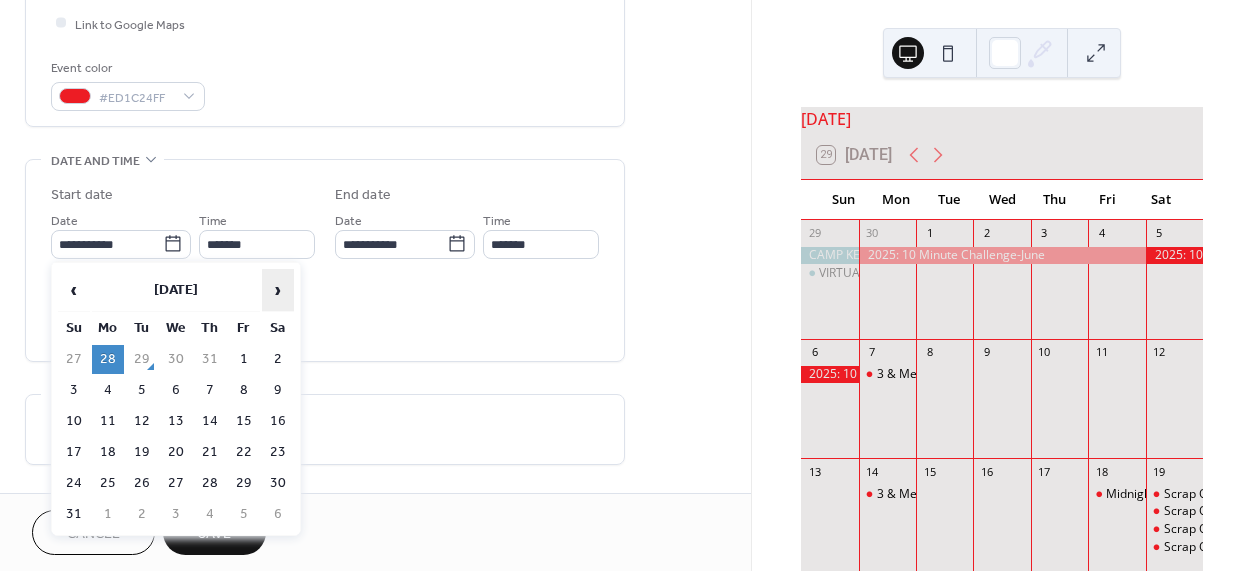 click on "›" at bounding box center (278, 290) 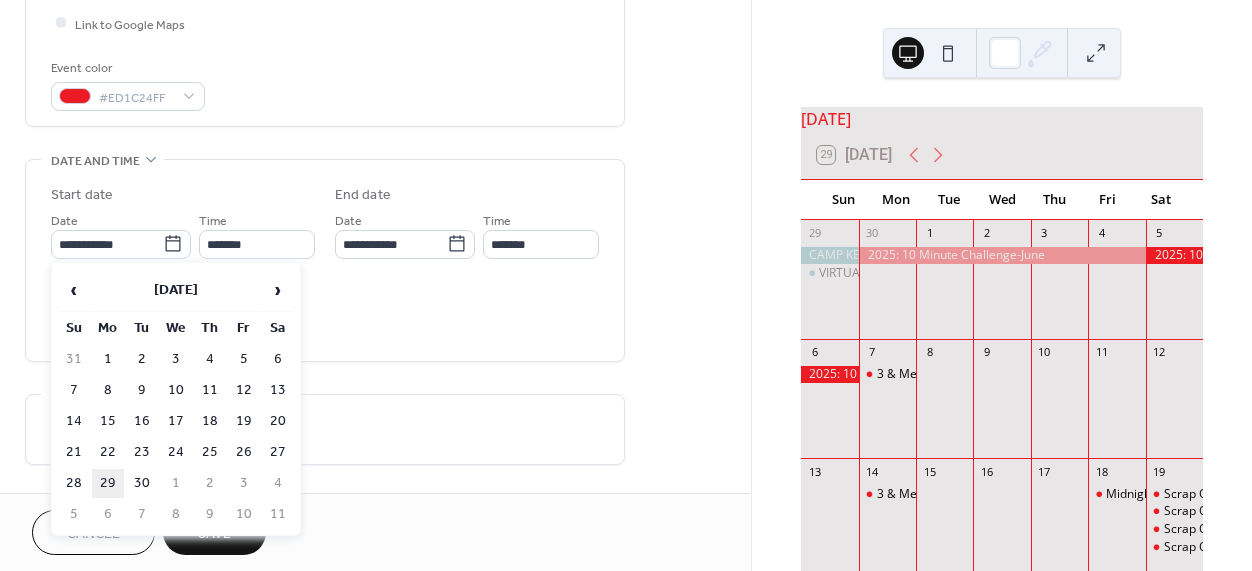 click on "29" at bounding box center (108, 483) 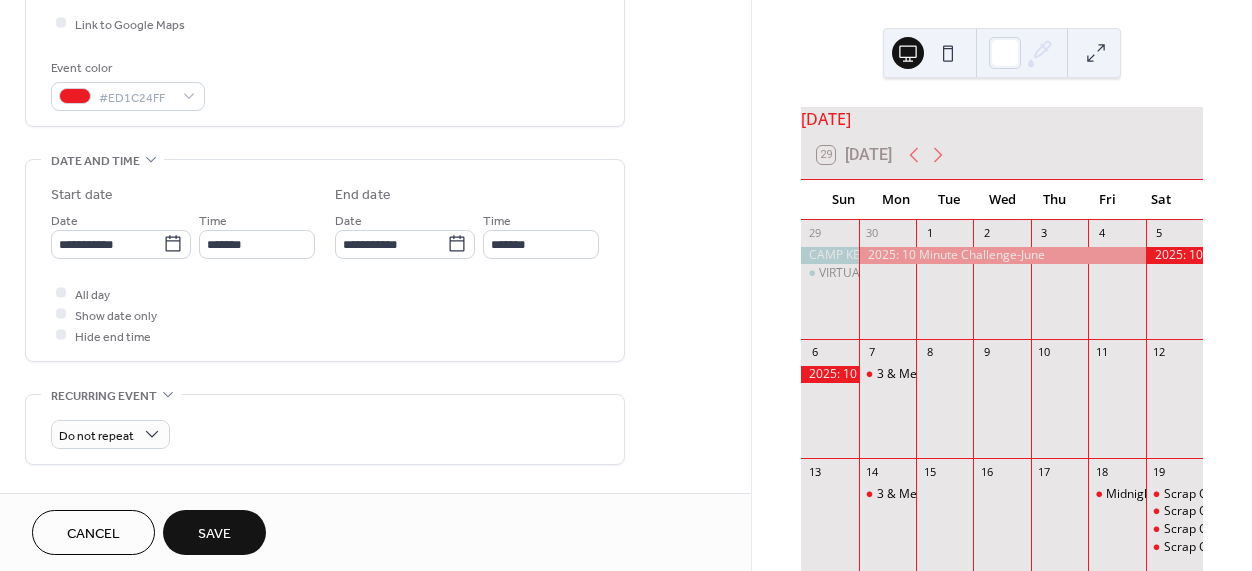 click on "Save" at bounding box center [214, 534] 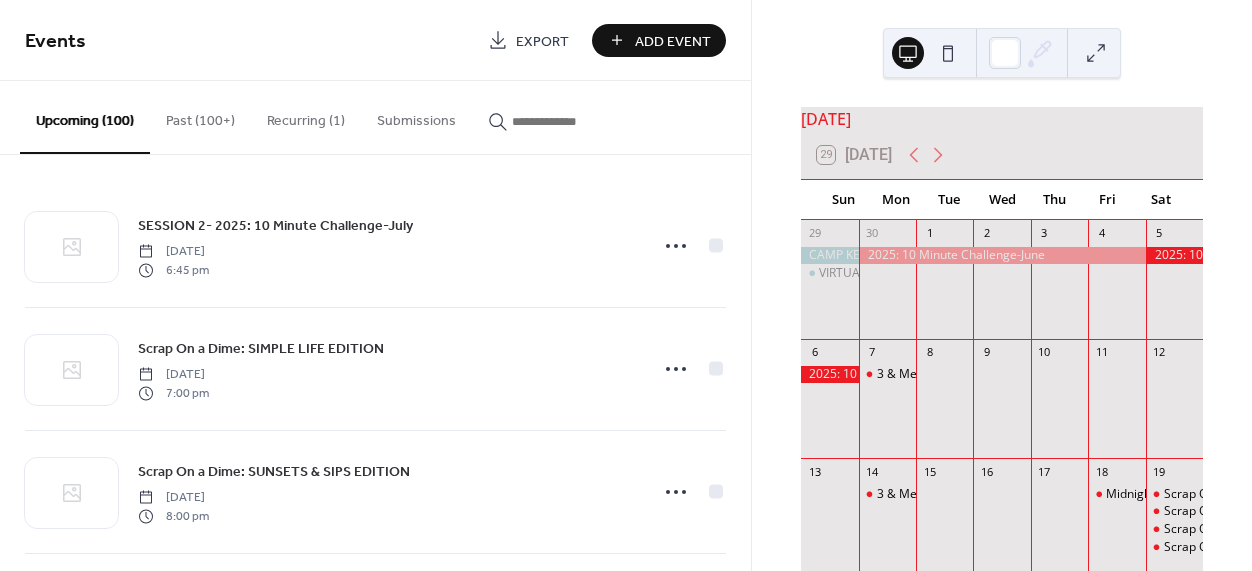 click at bounding box center [572, 121] 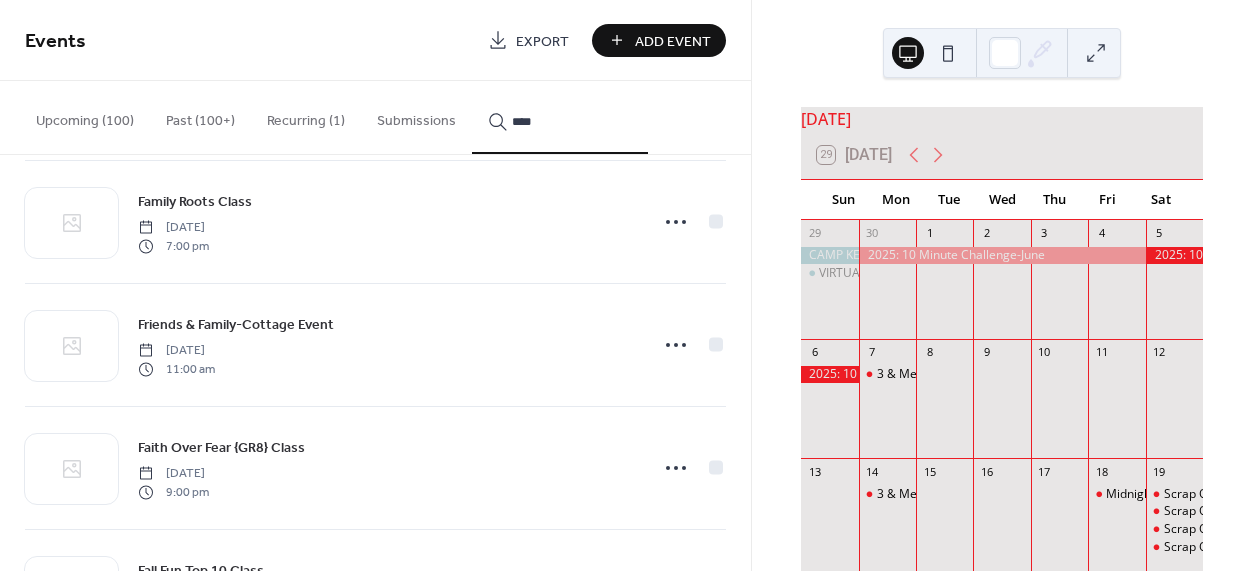 scroll, scrollTop: 213, scrollLeft: 0, axis: vertical 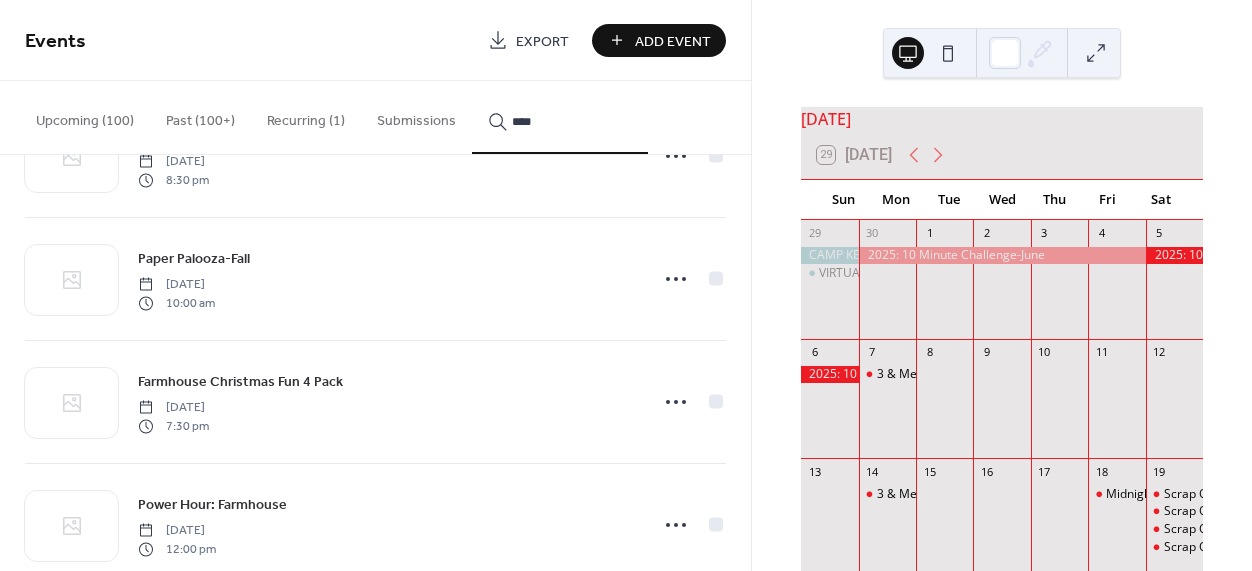 type on "****" 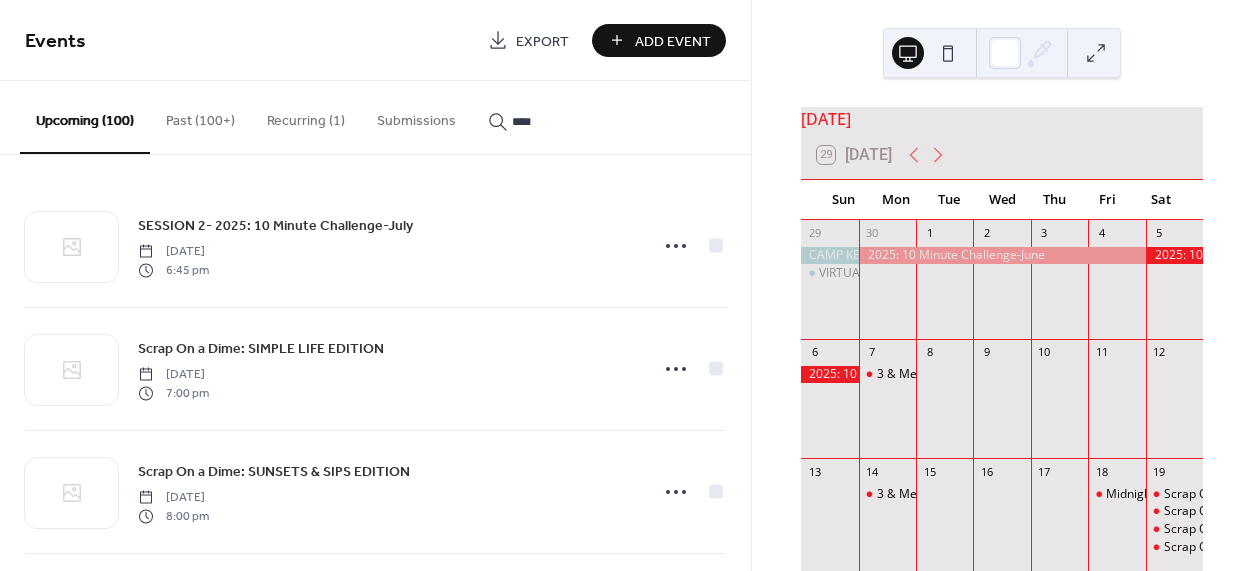 click on "****" at bounding box center (572, 121) 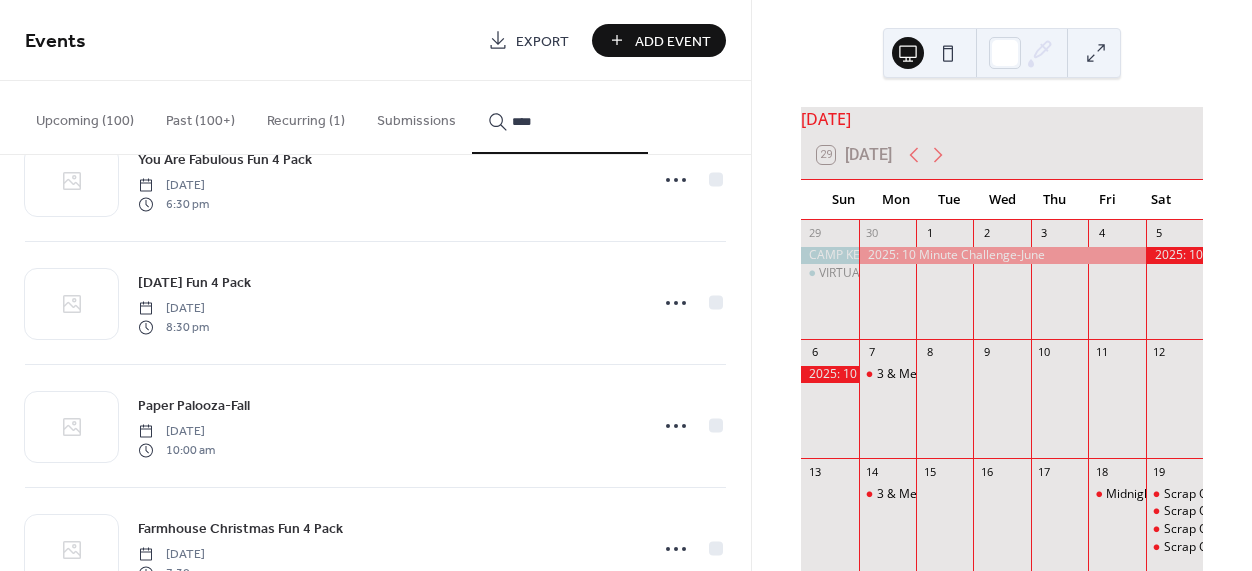 scroll, scrollTop: 0, scrollLeft: 0, axis: both 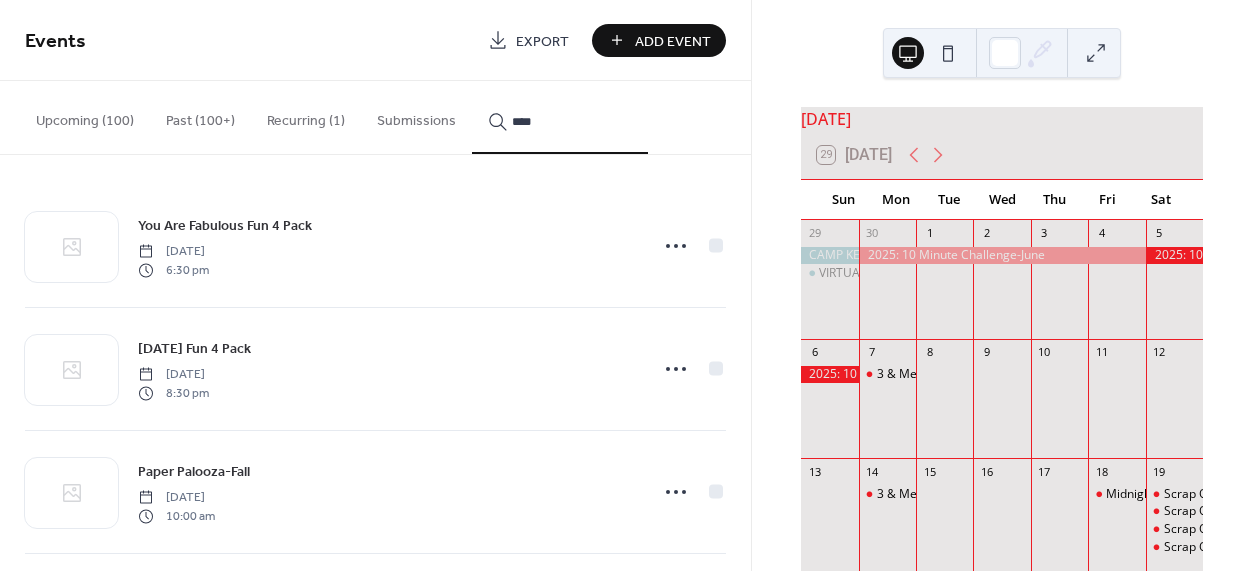 drag, startPoint x: 562, startPoint y: 124, endPoint x: 441, endPoint y: 125, distance: 121.004135 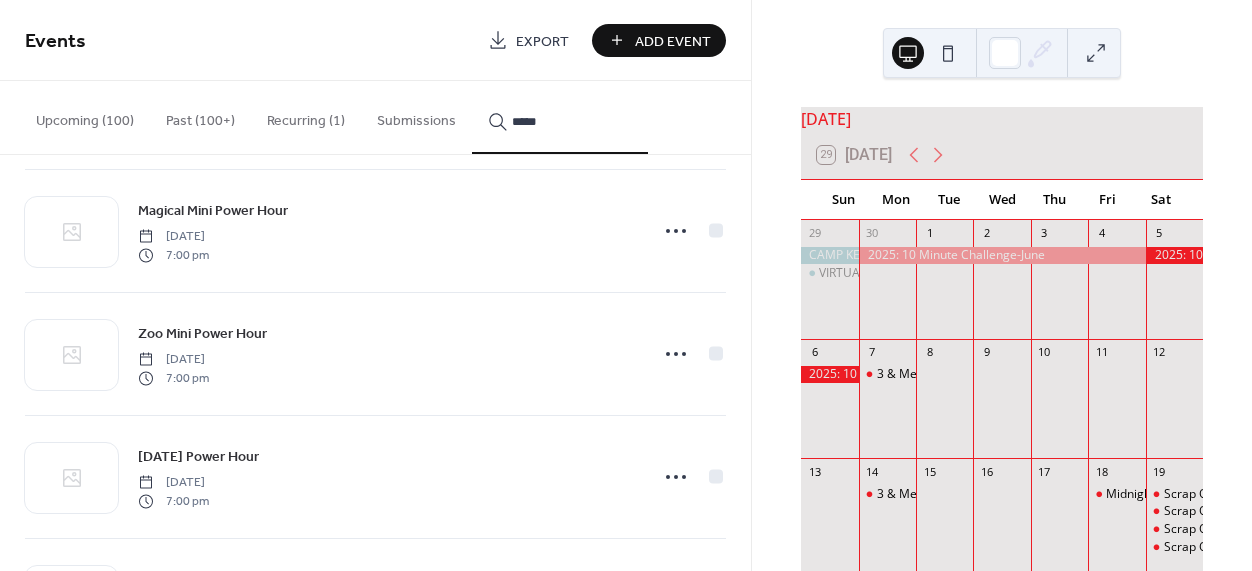 scroll, scrollTop: 528, scrollLeft: 0, axis: vertical 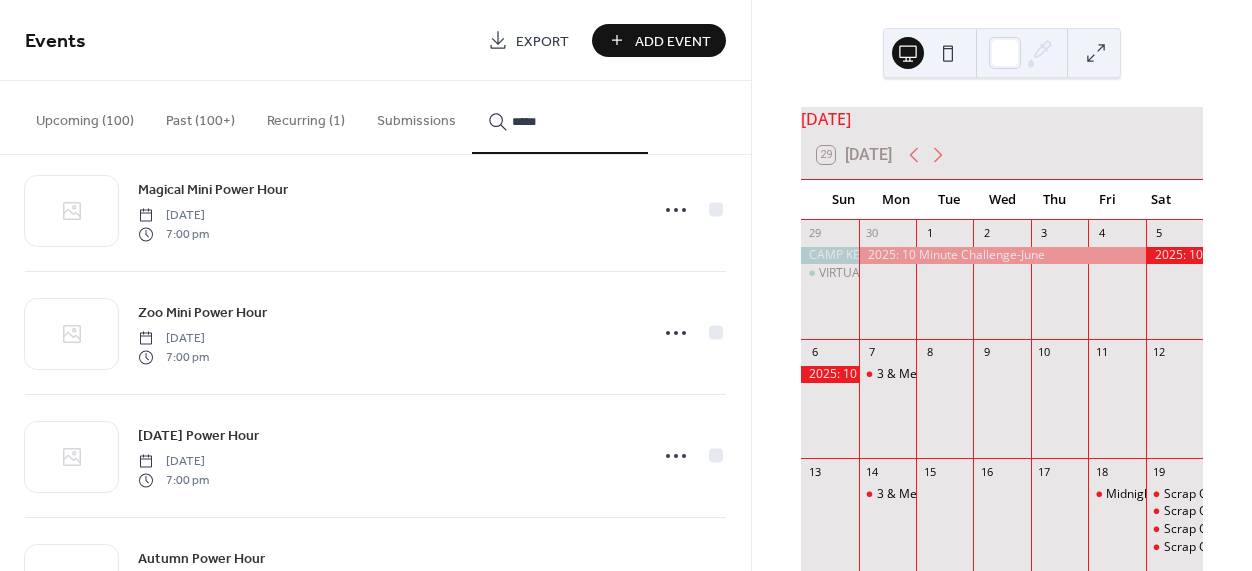 type on "*****" 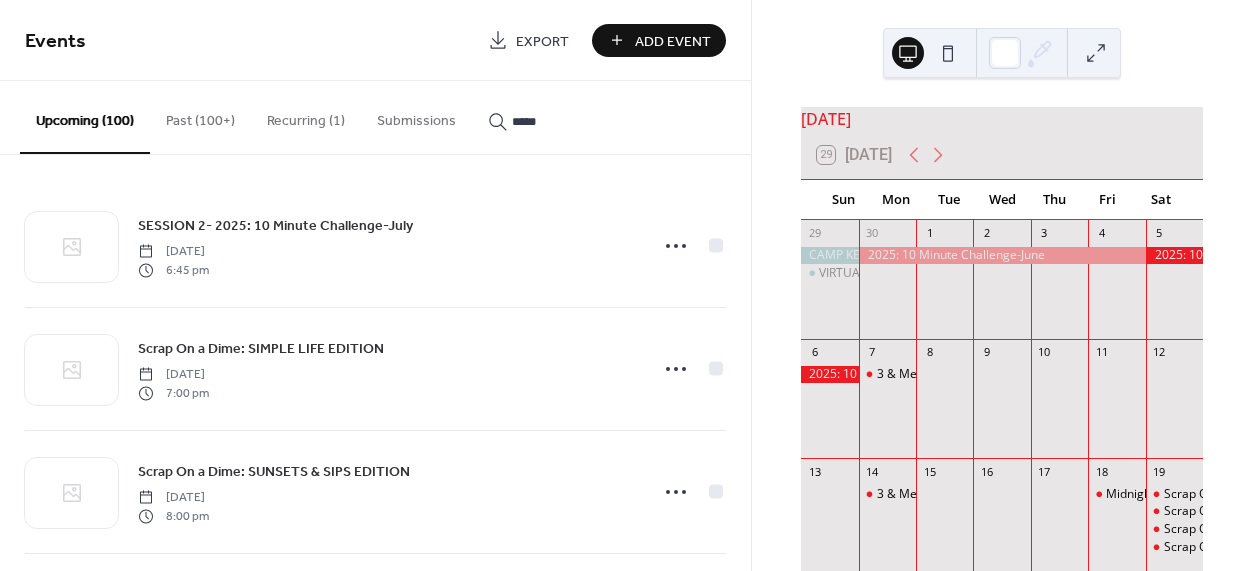 drag, startPoint x: 577, startPoint y: 117, endPoint x: 479, endPoint y: 117, distance: 98 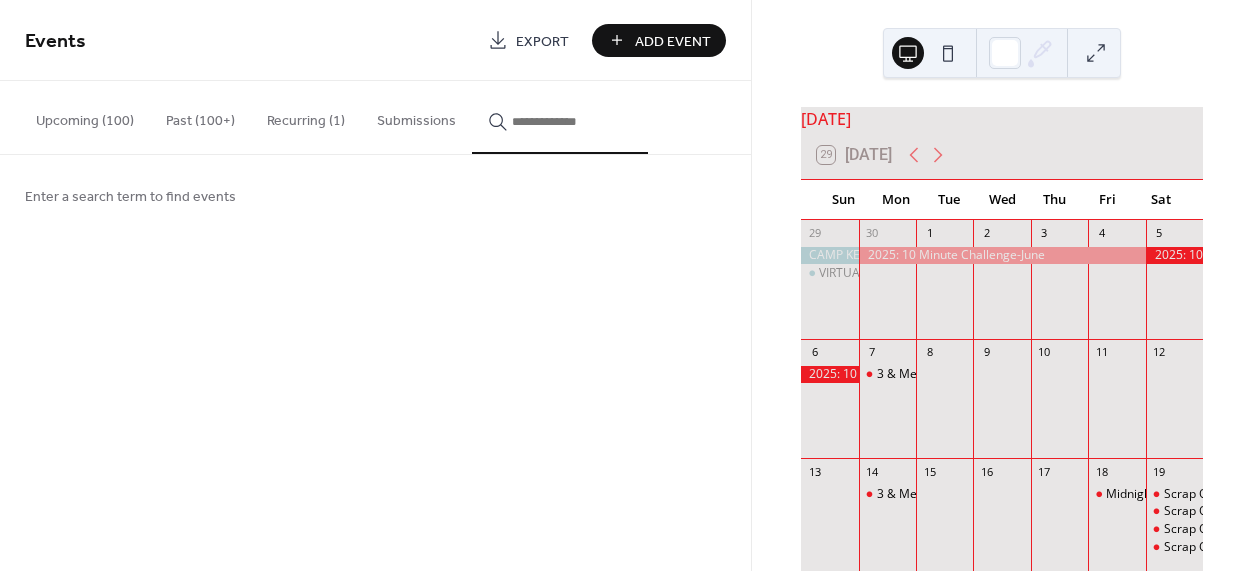 scroll, scrollTop: 0, scrollLeft: 0, axis: both 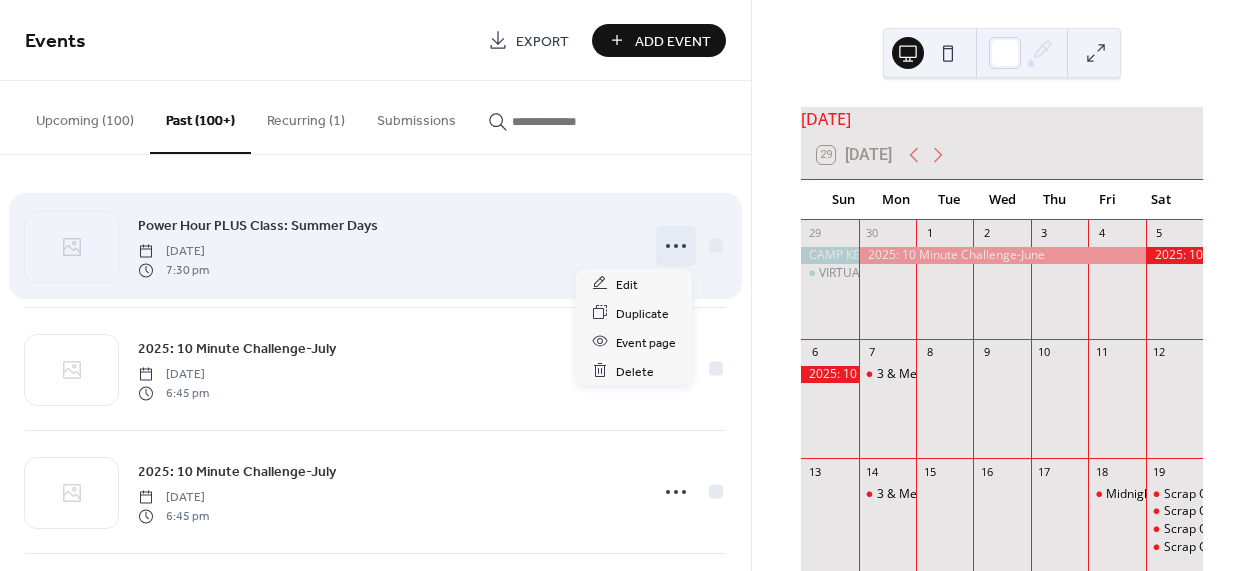 click 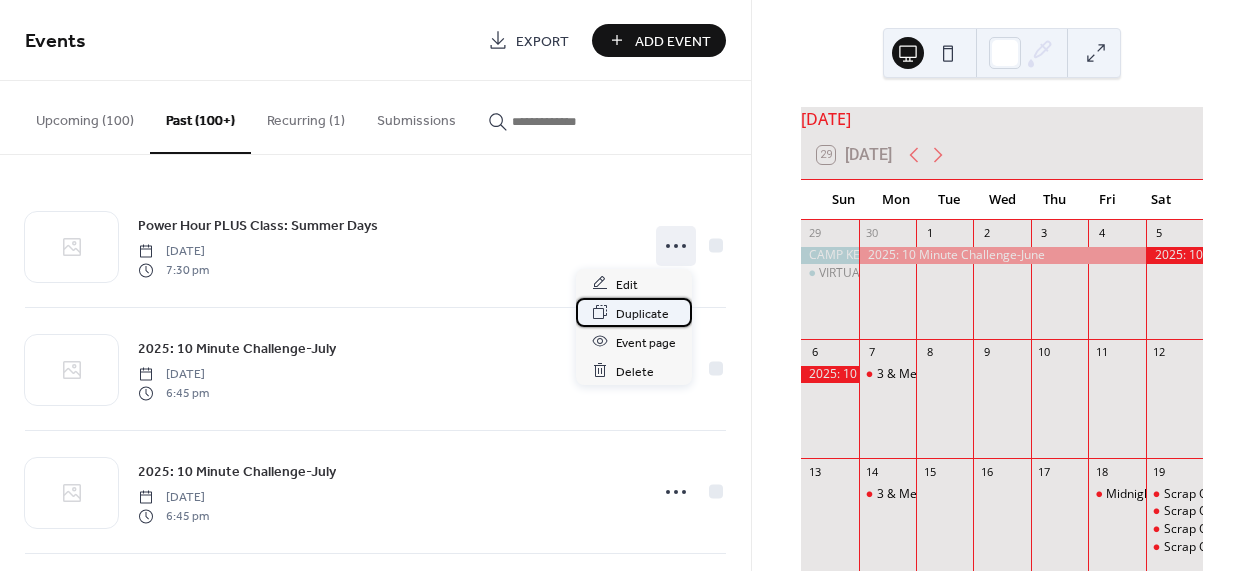 click on "Duplicate" at bounding box center (642, 313) 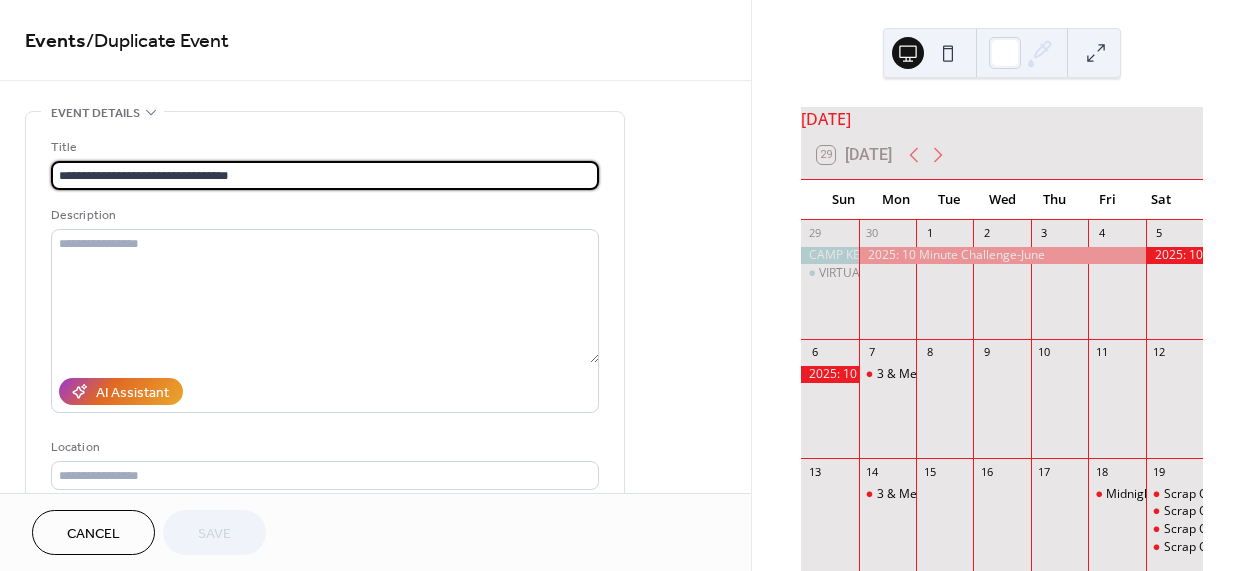 drag, startPoint x: 185, startPoint y: 175, endPoint x: 392, endPoint y: 176, distance: 207.00241 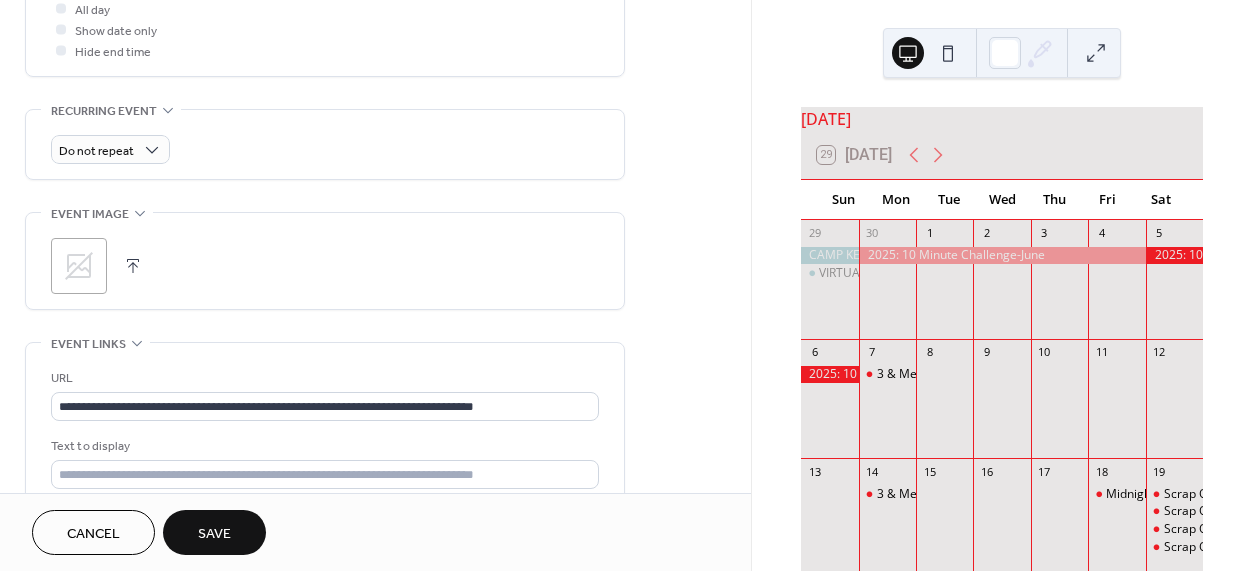 scroll, scrollTop: 817, scrollLeft: 0, axis: vertical 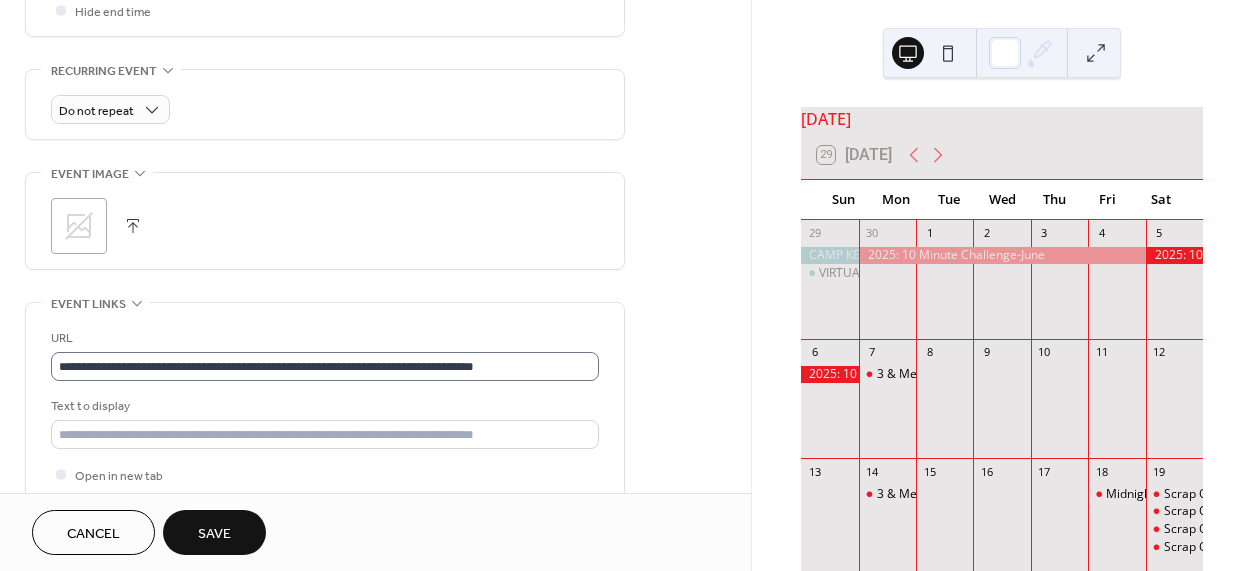 type on "**********" 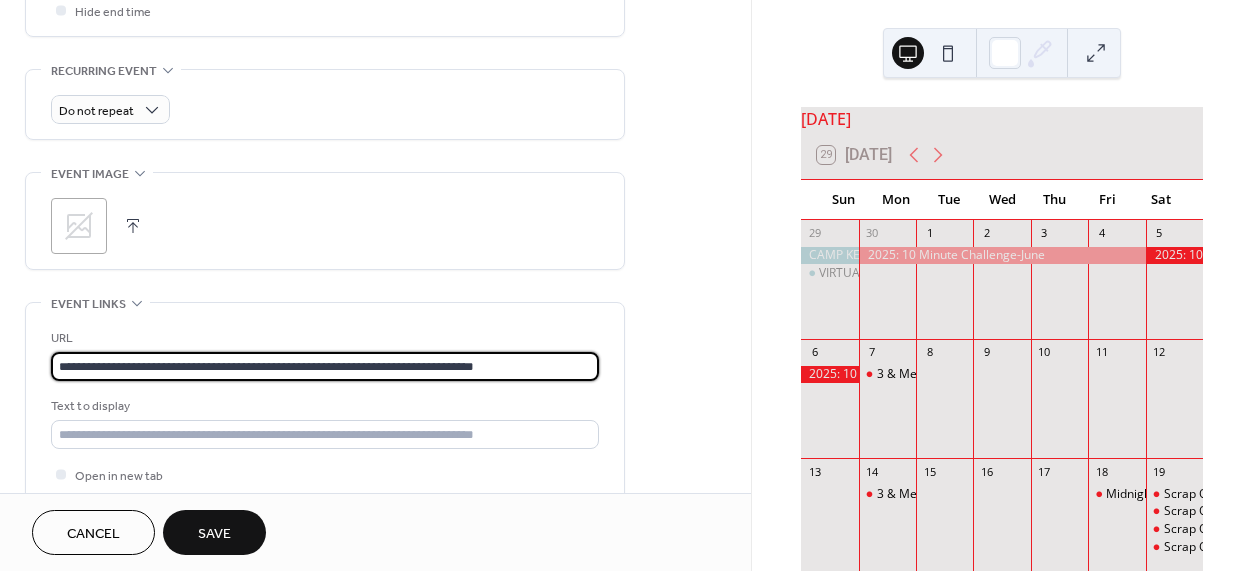 click on "**********" at bounding box center (325, 366) 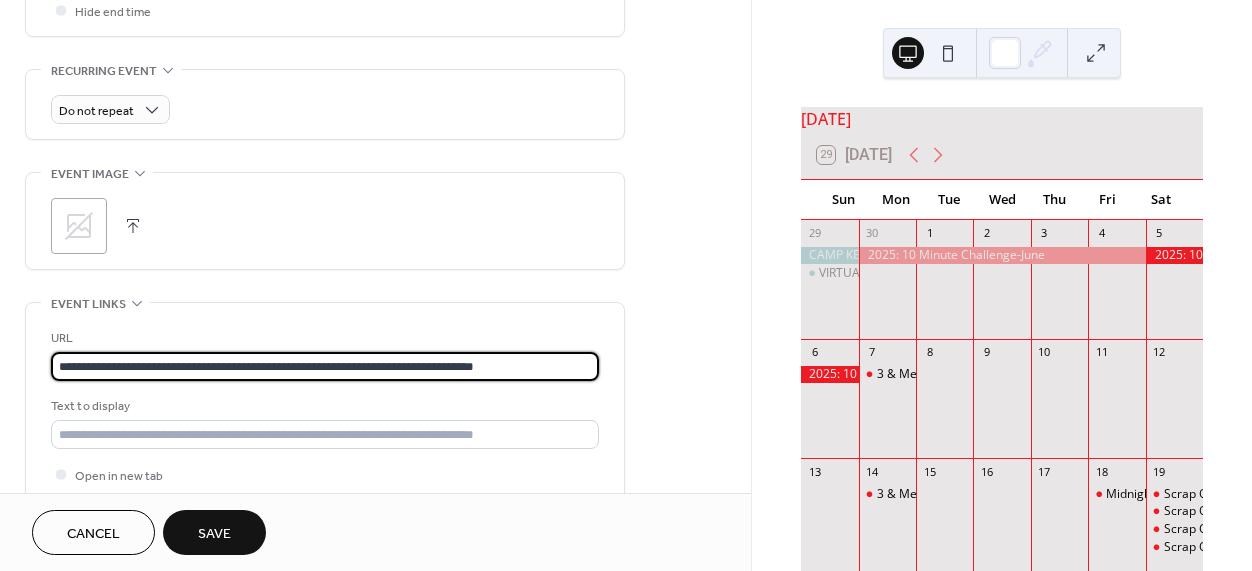 click on "**********" at bounding box center [626, 285] 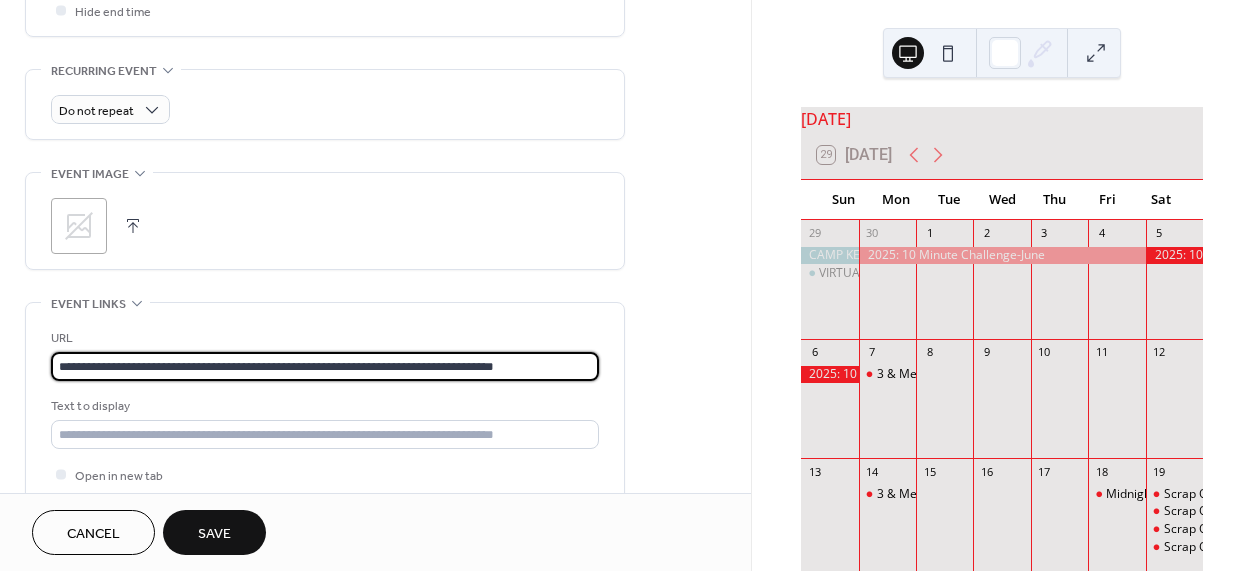 type on "**********" 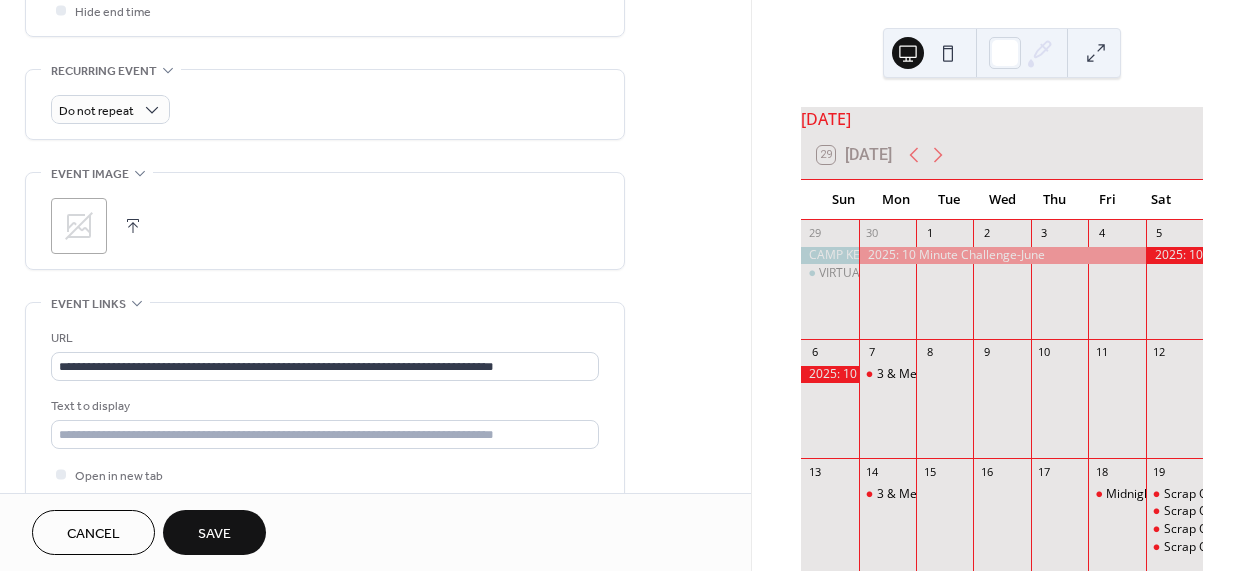 click on ";" at bounding box center (325, 226) 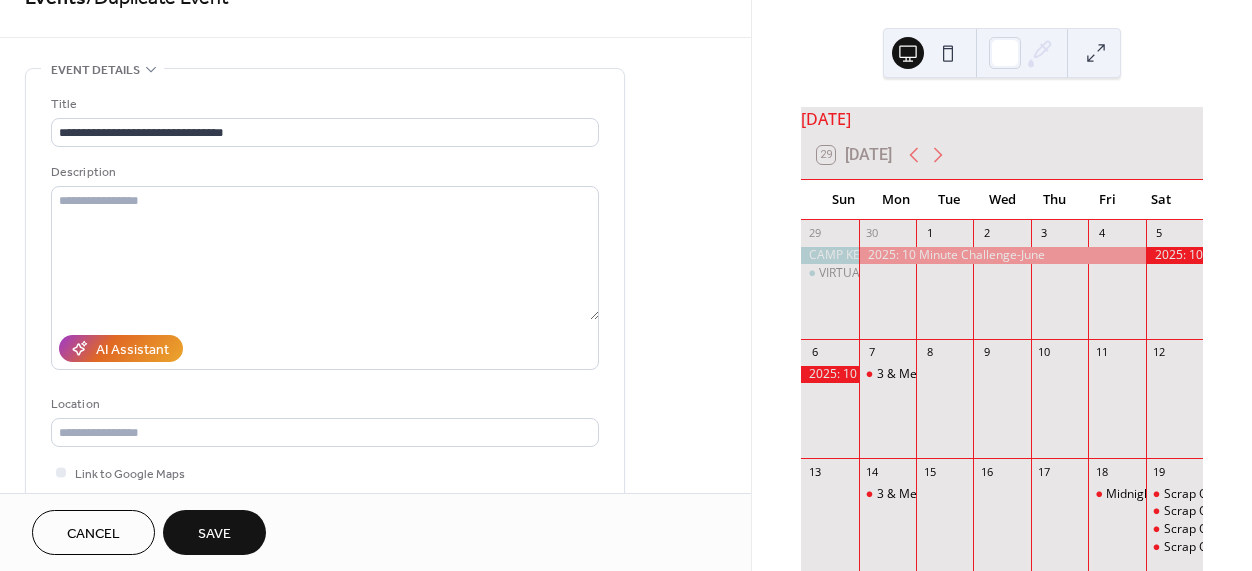 scroll, scrollTop: 0, scrollLeft: 0, axis: both 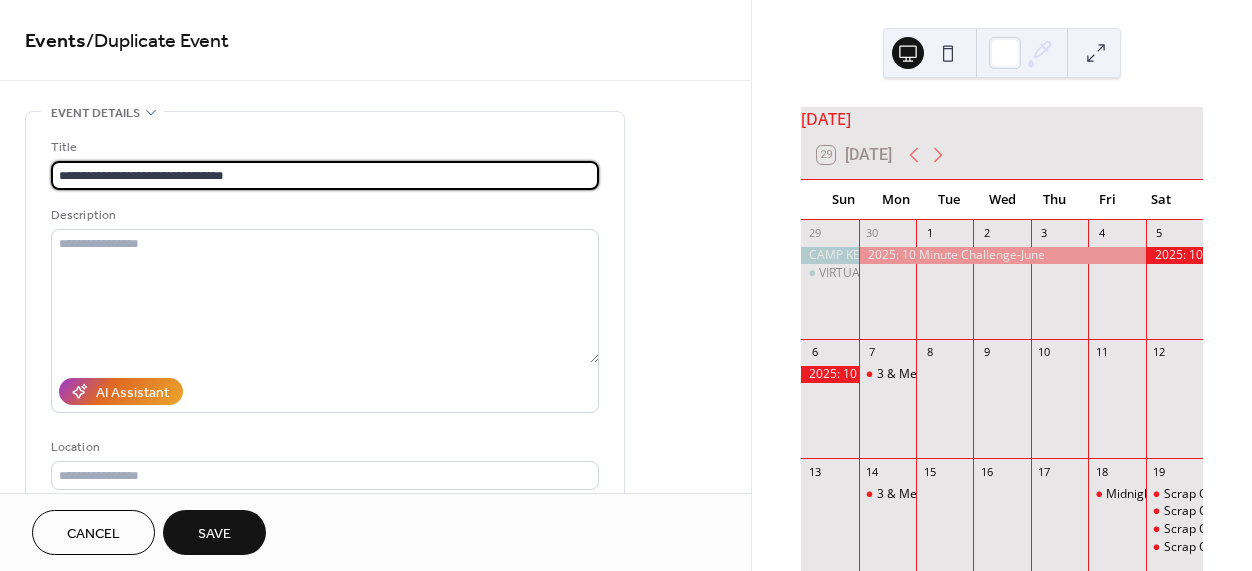 drag, startPoint x: 223, startPoint y: 169, endPoint x: 407, endPoint y: 174, distance: 184.06792 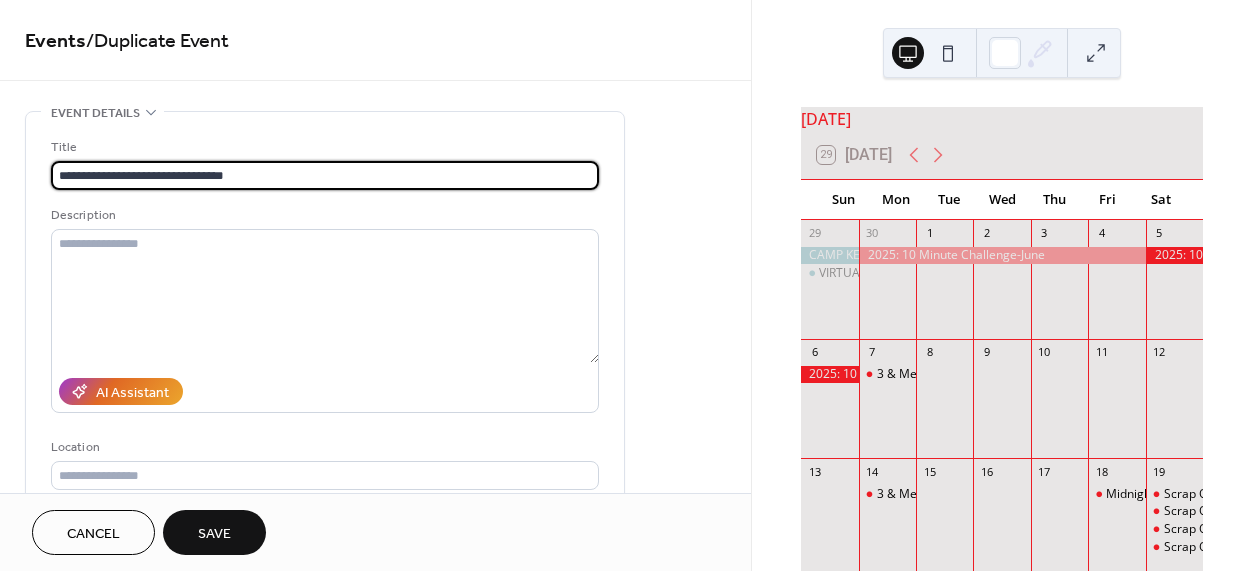 click on "**********" at bounding box center [325, 175] 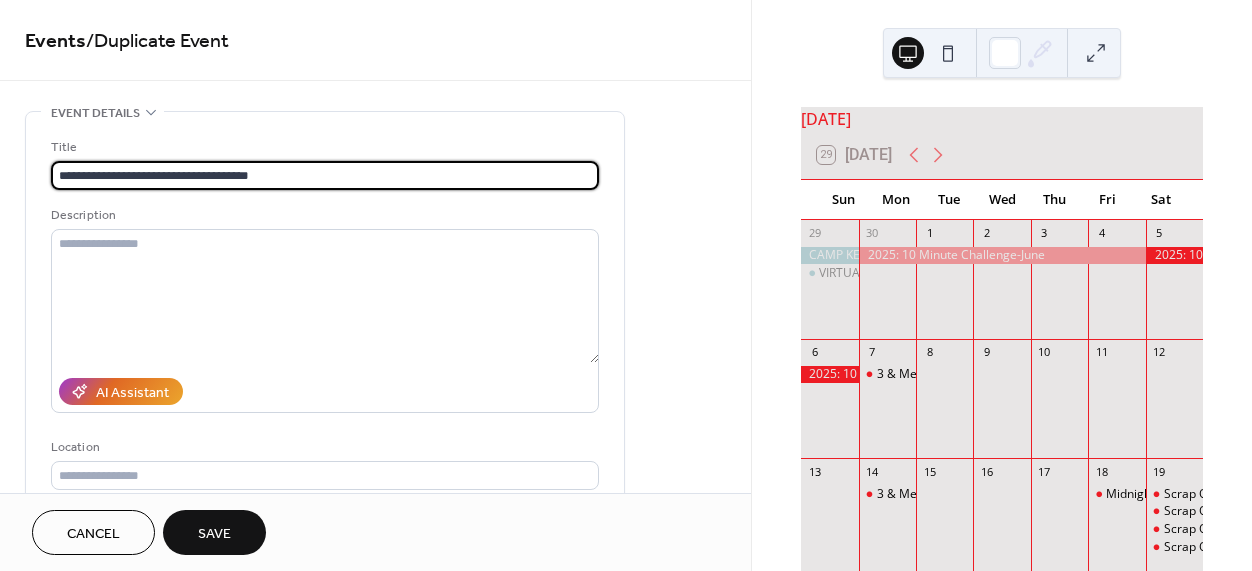 type on "**********" 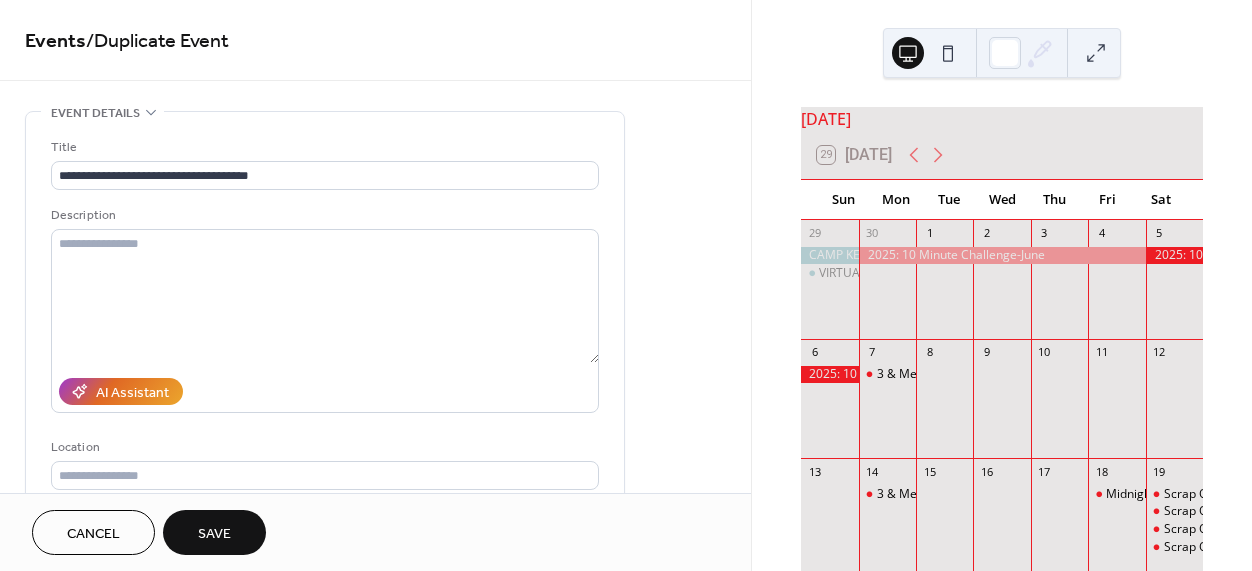 click on "**********" at bounding box center (375, 873) 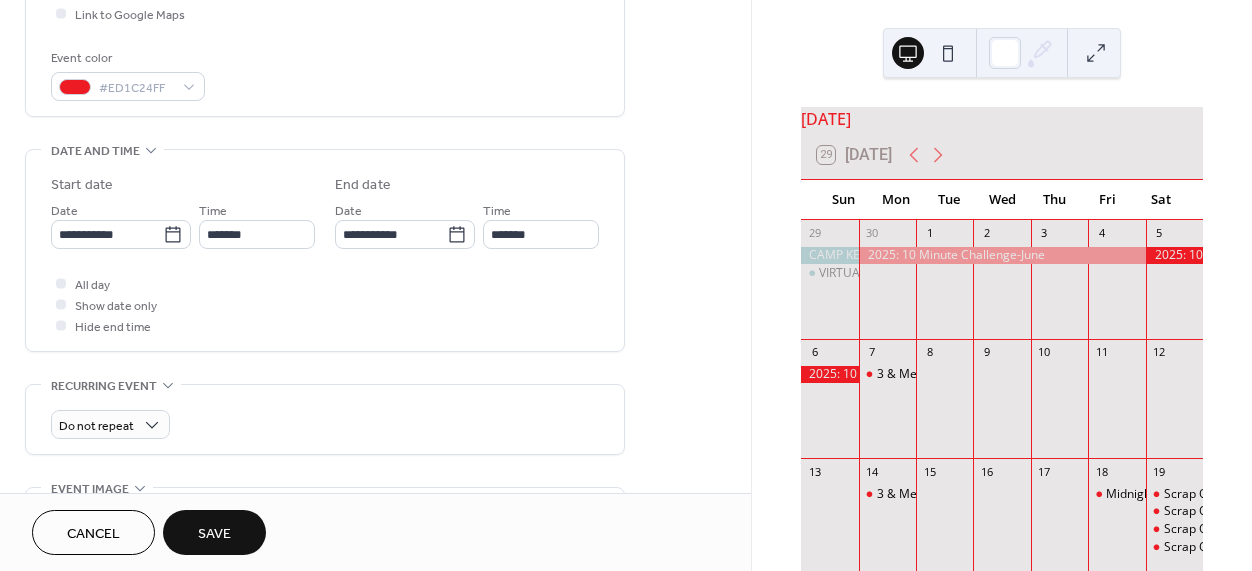 scroll, scrollTop: 487, scrollLeft: 0, axis: vertical 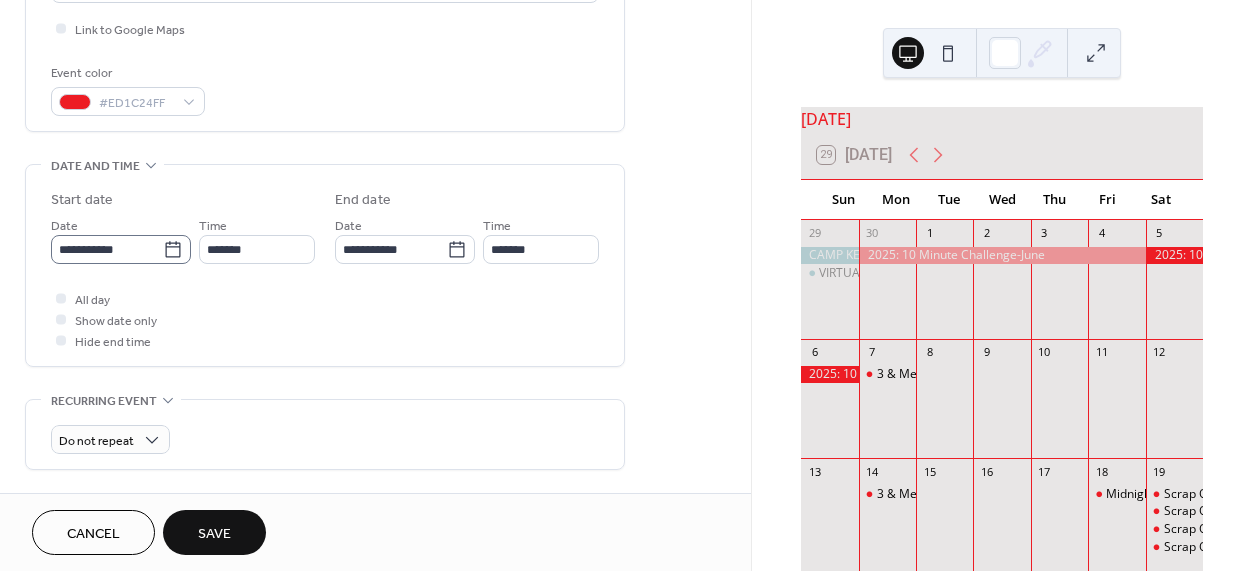 click 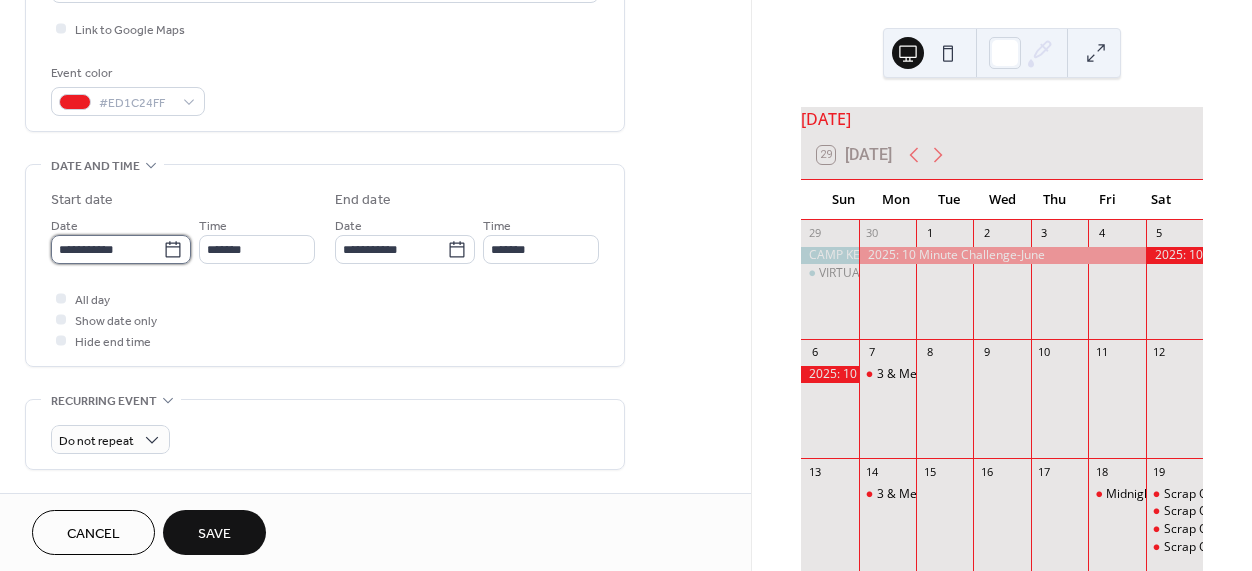click on "**********" at bounding box center [107, 249] 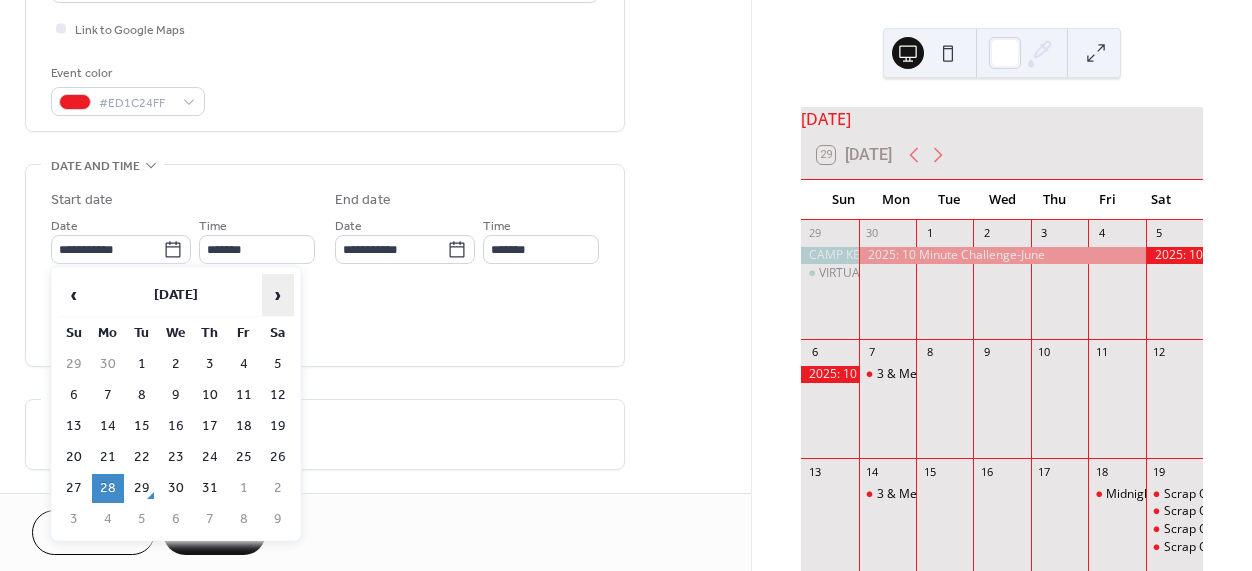 click on "›" at bounding box center (278, 295) 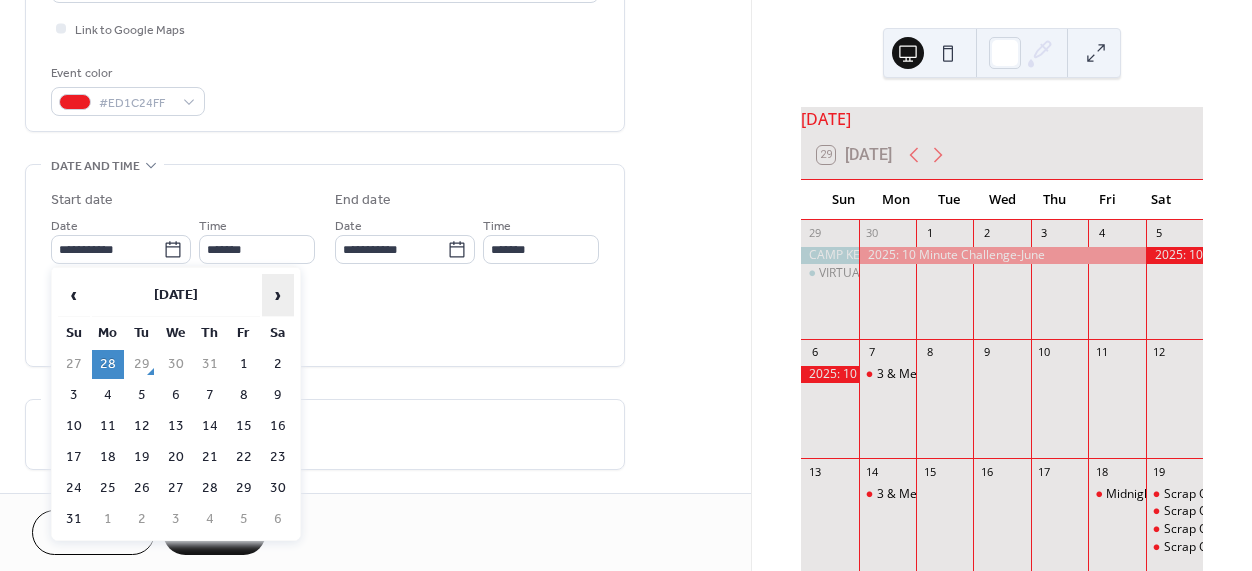 click on "›" at bounding box center [278, 295] 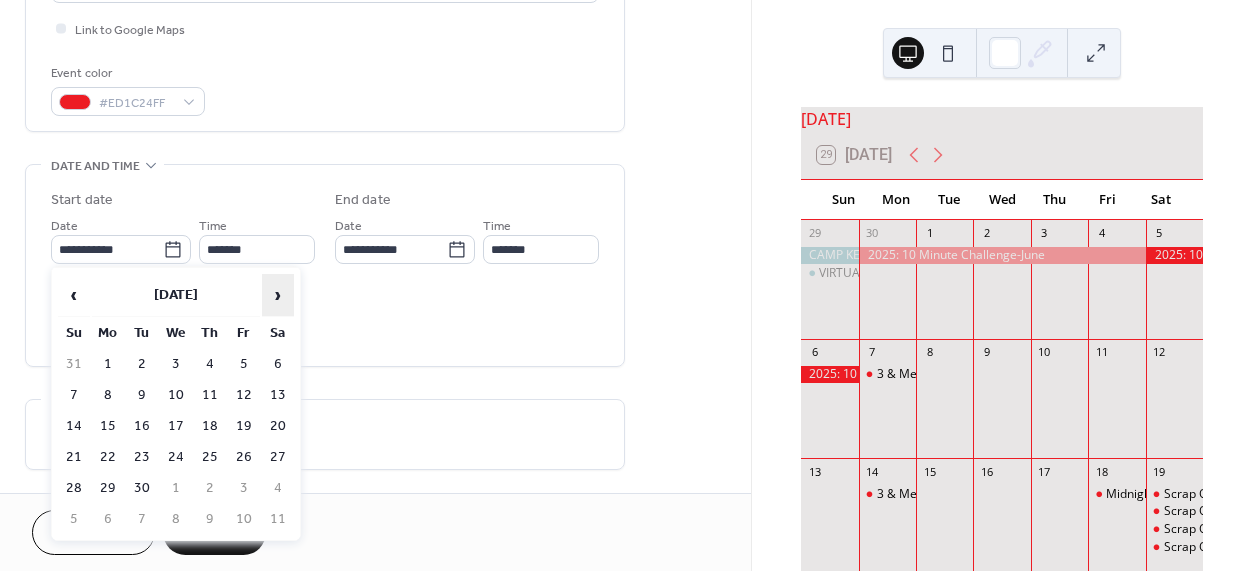 click on "›" at bounding box center [278, 295] 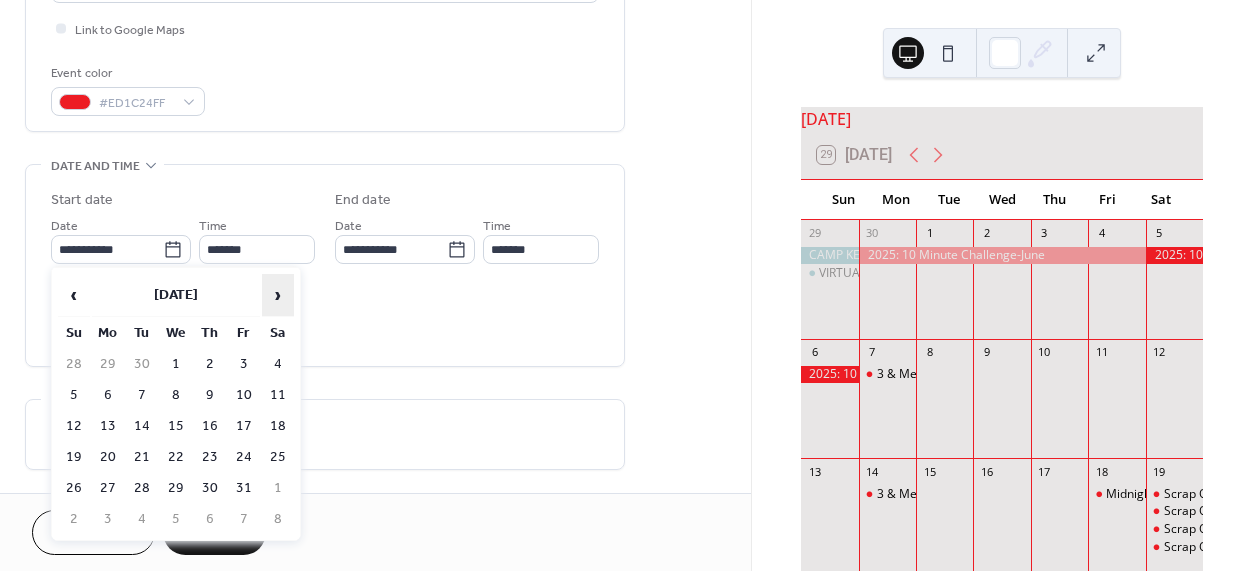 click on "›" at bounding box center [278, 295] 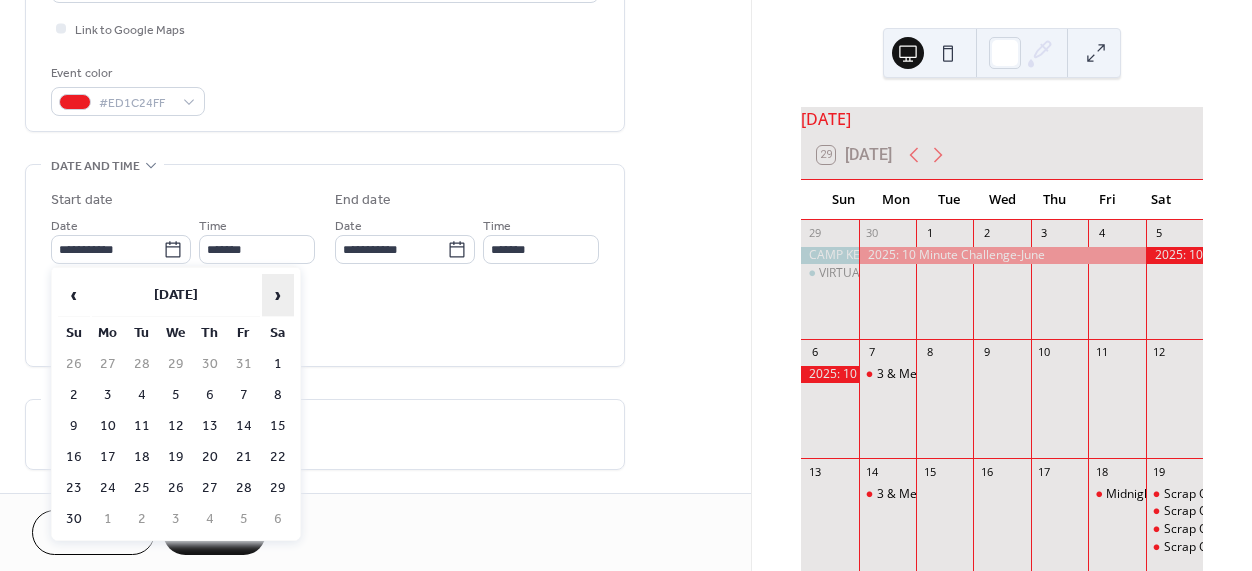 click on "›" at bounding box center (278, 295) 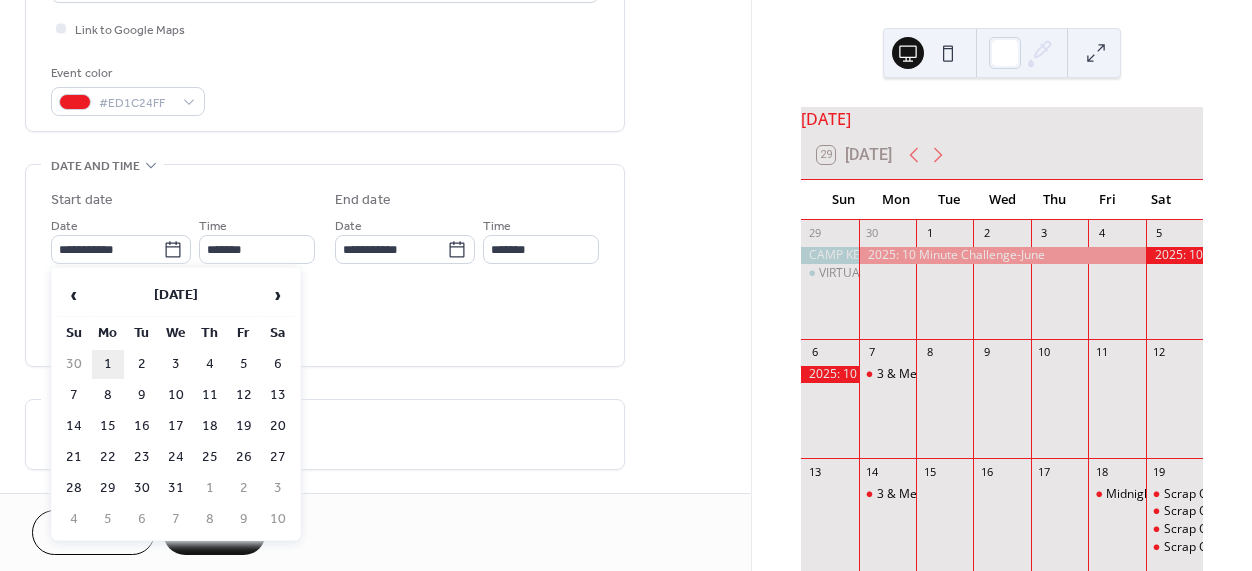 click on "1" at bounding box center (108, 364) 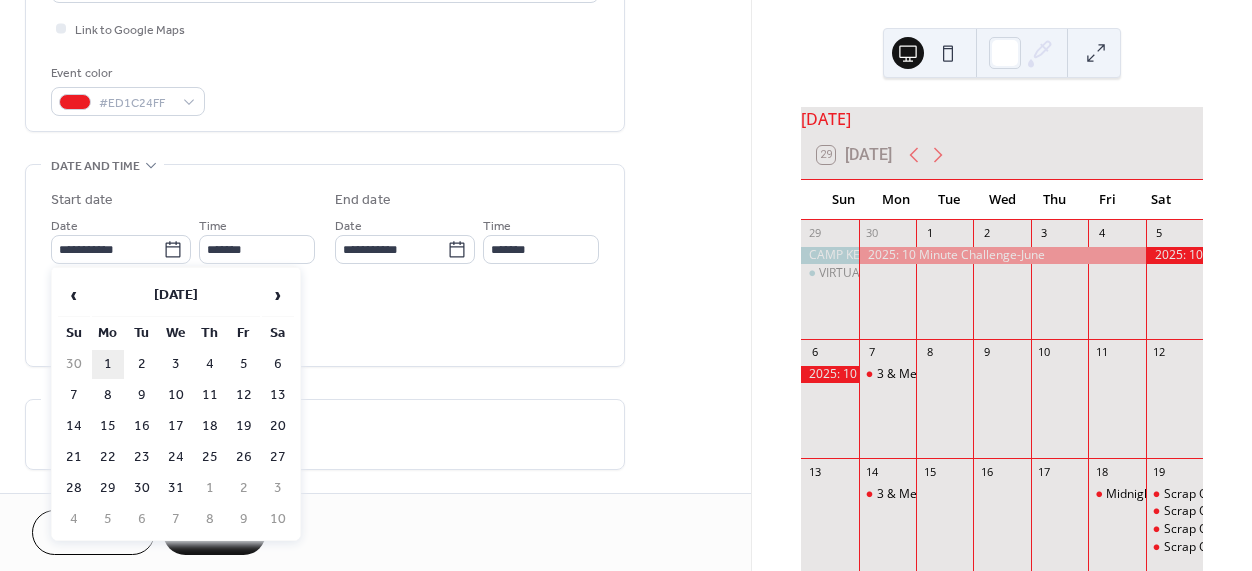 type on "**********" 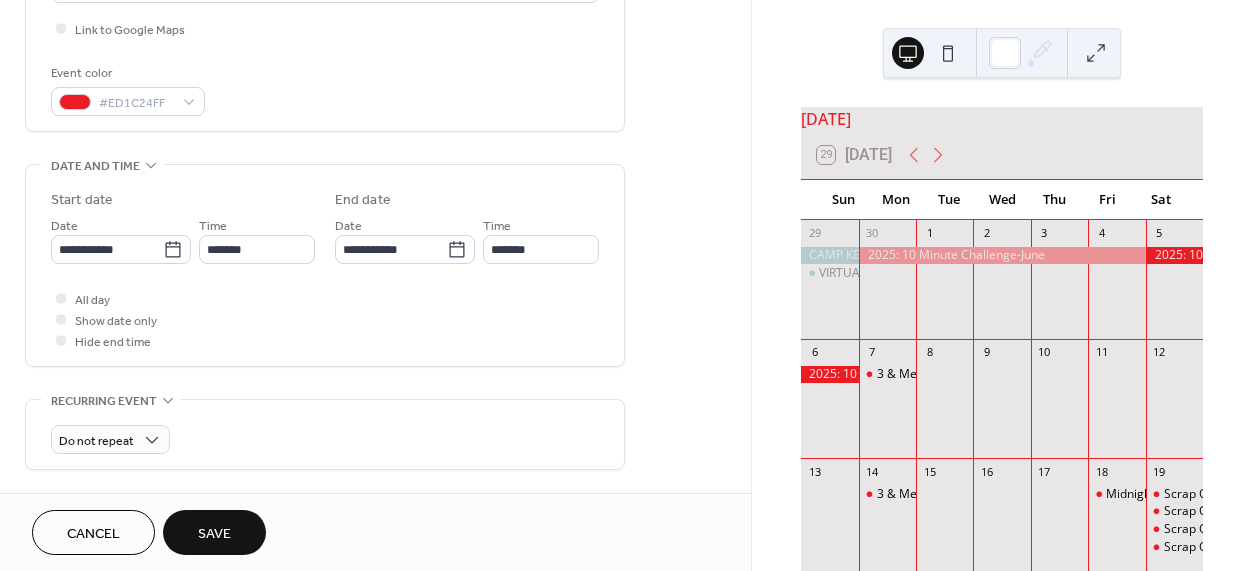 click on "Save" at bounding box center [214, 534] 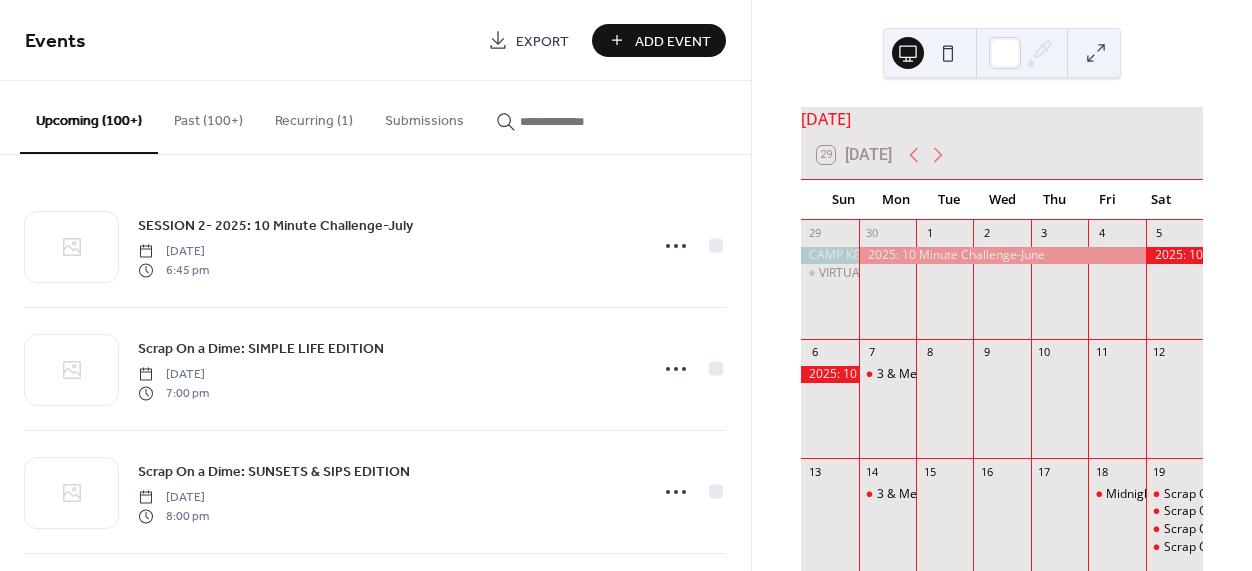 click on "Past (100+)" at bounding box center (208, 116) 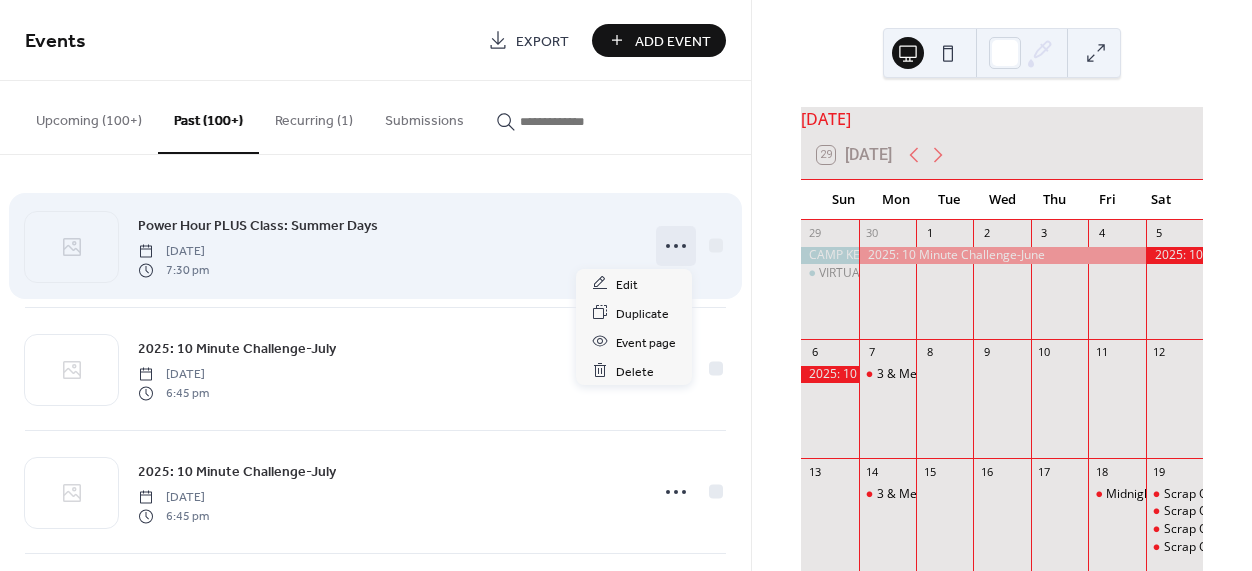 click 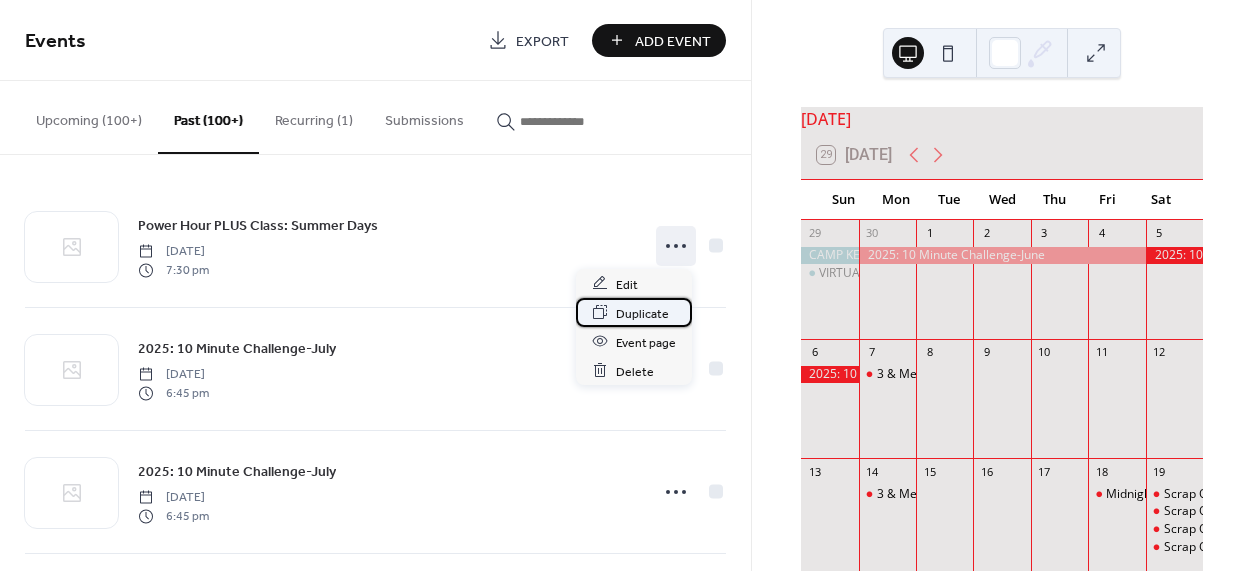 click on "Duplicate" at bounding box center (642, 313) 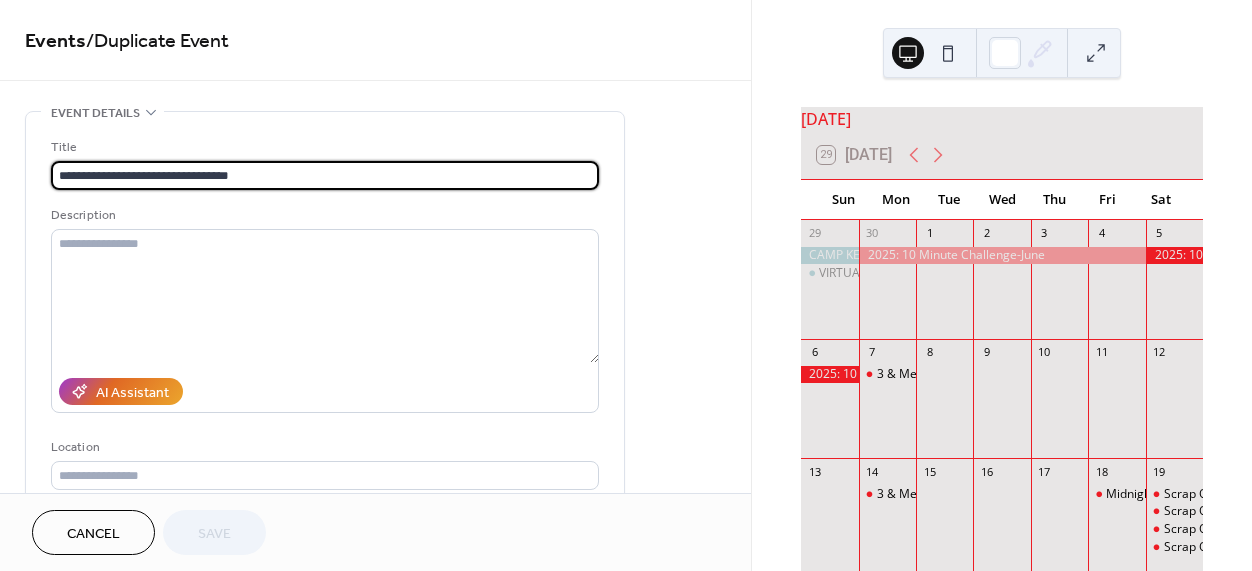 scroll, scrollTop: 0, scrollLeft: 0, axis: both 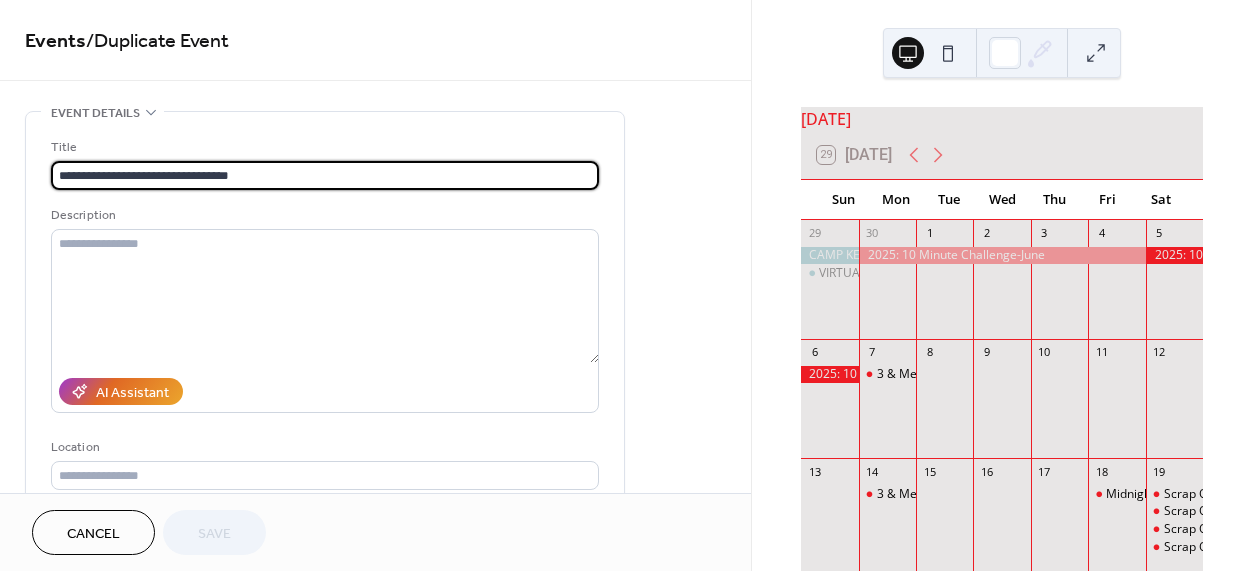 drag, startPoint x: 193, startPoint y: 178, endPoint x: 461, endPoint y: 187, distance: 268.15106 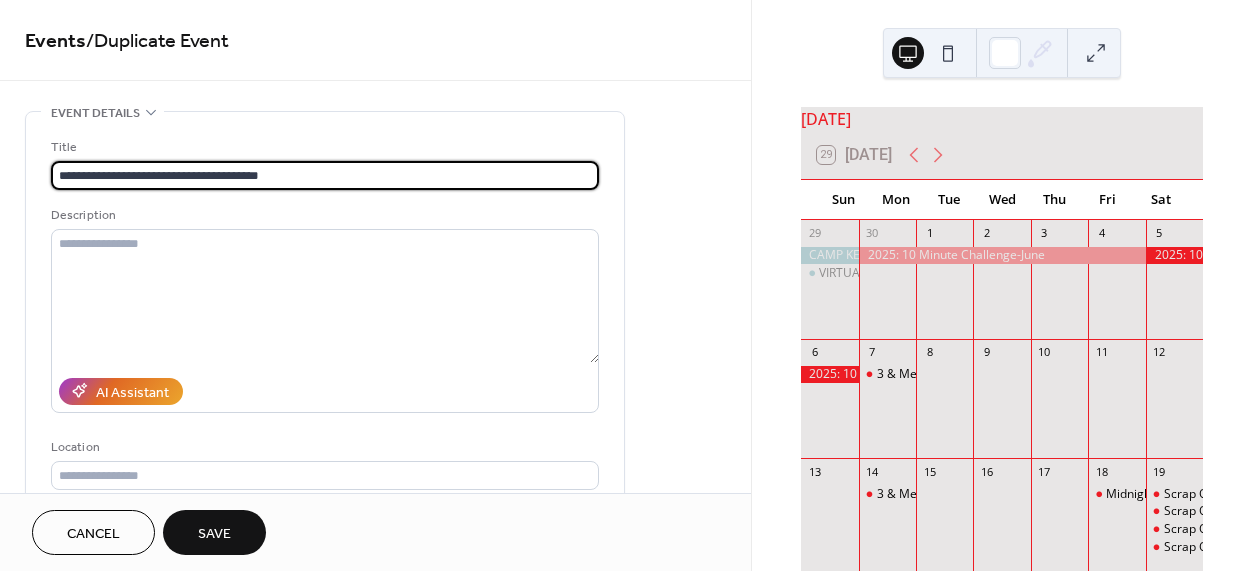 type on "**********" 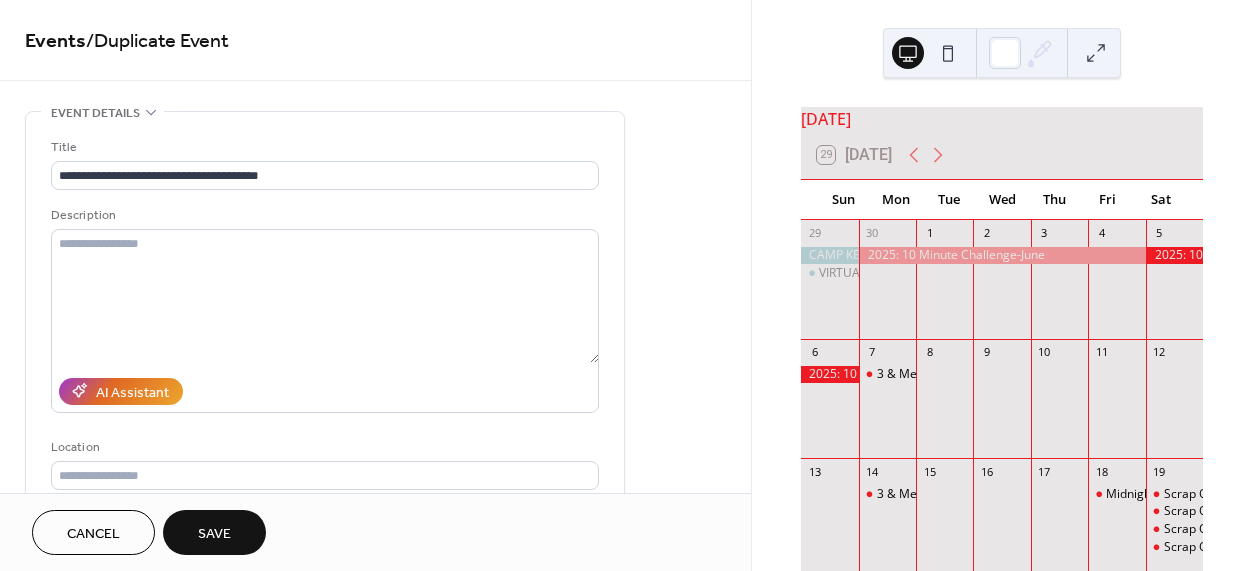 scroll, scrollTop: 0, scrollLeft: 0, axis: both 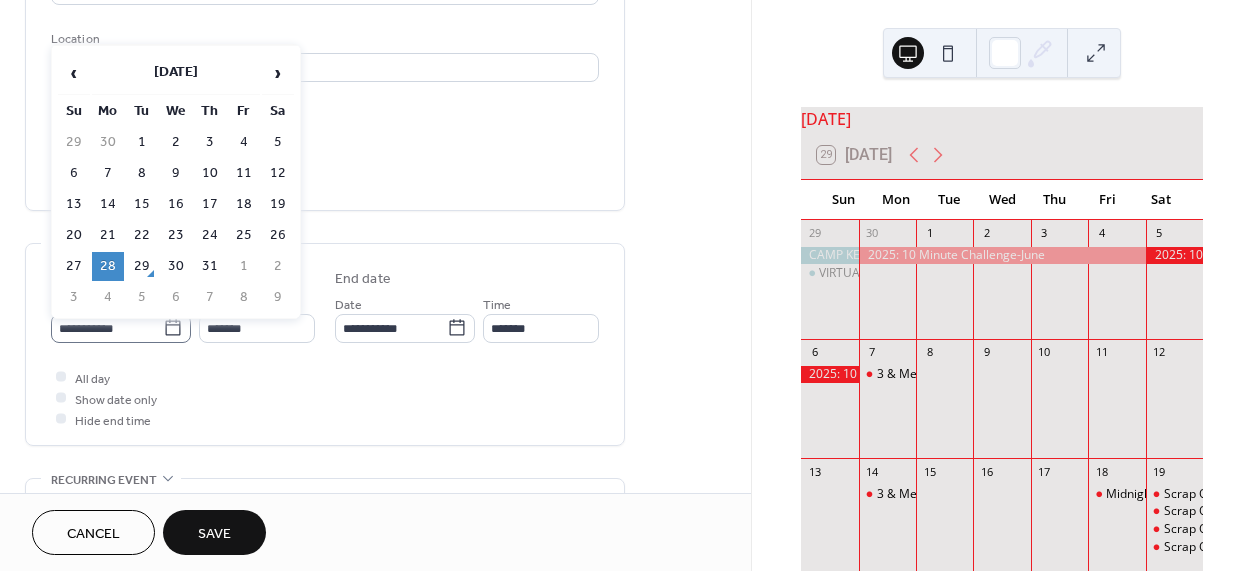 click 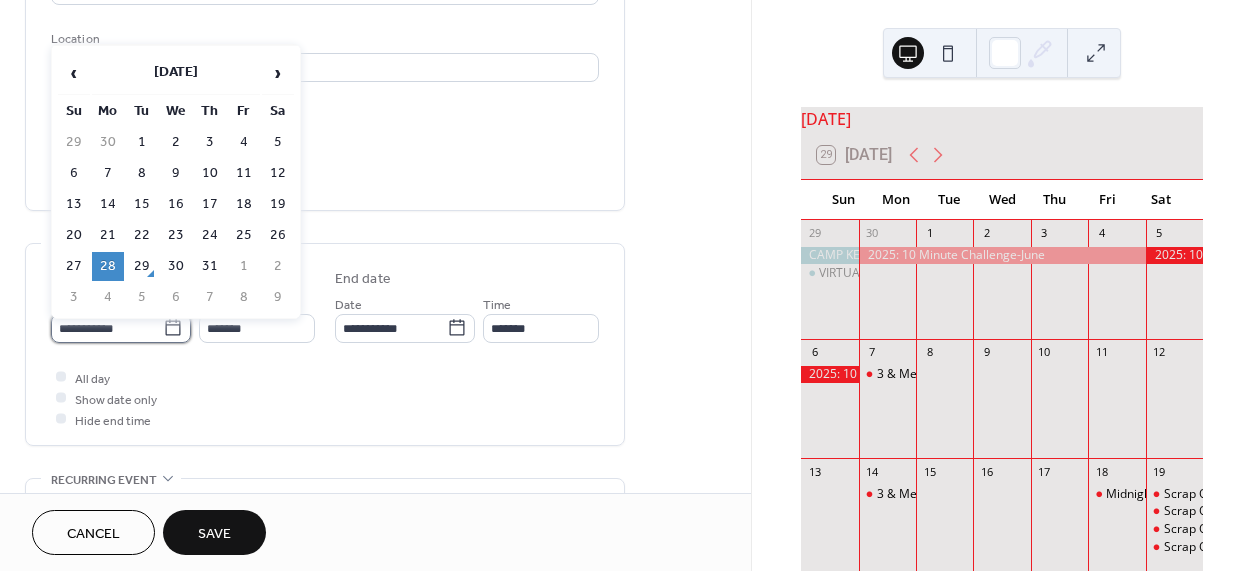 click on "**********" at bounding box center [107, 328] 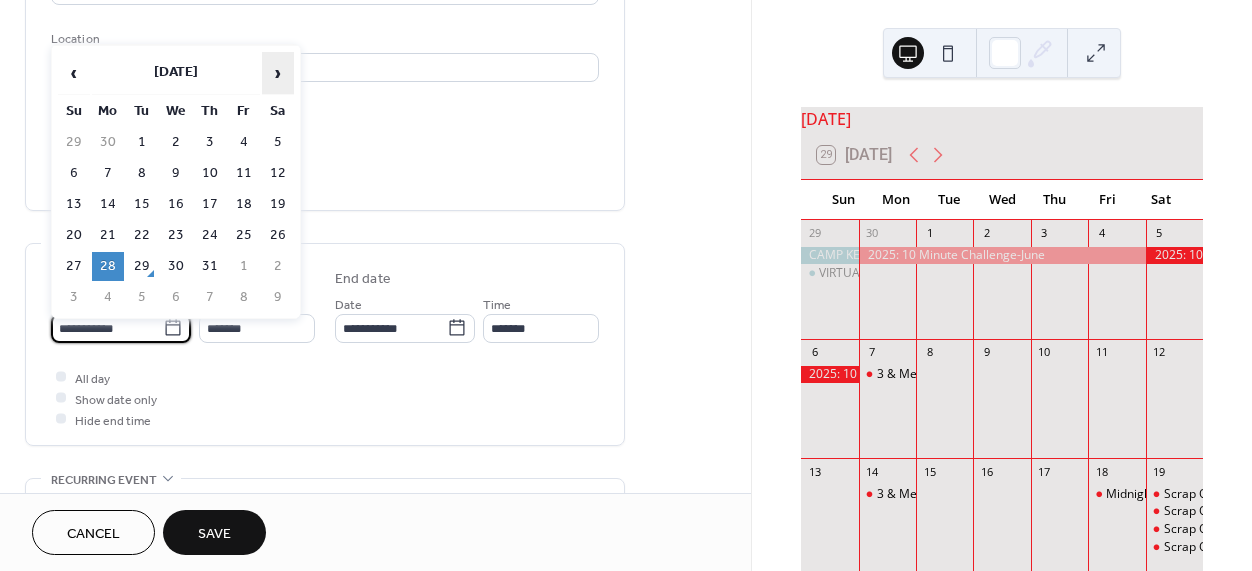 click on "›" at bounding box center [278, 73] 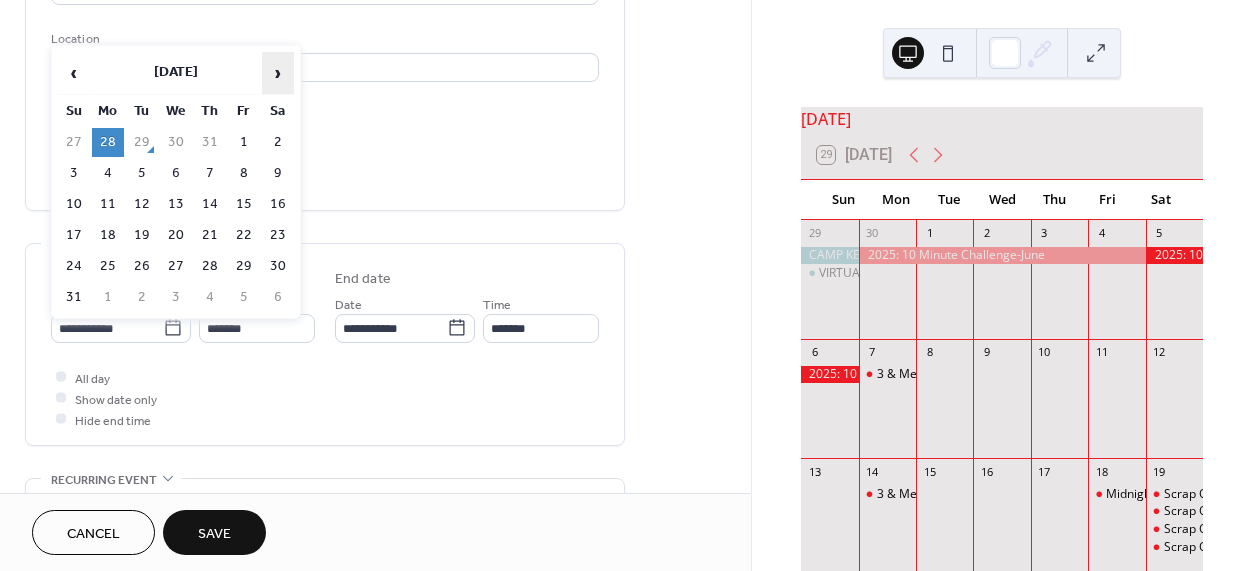 click on "›" at bounding box center (278, 73) 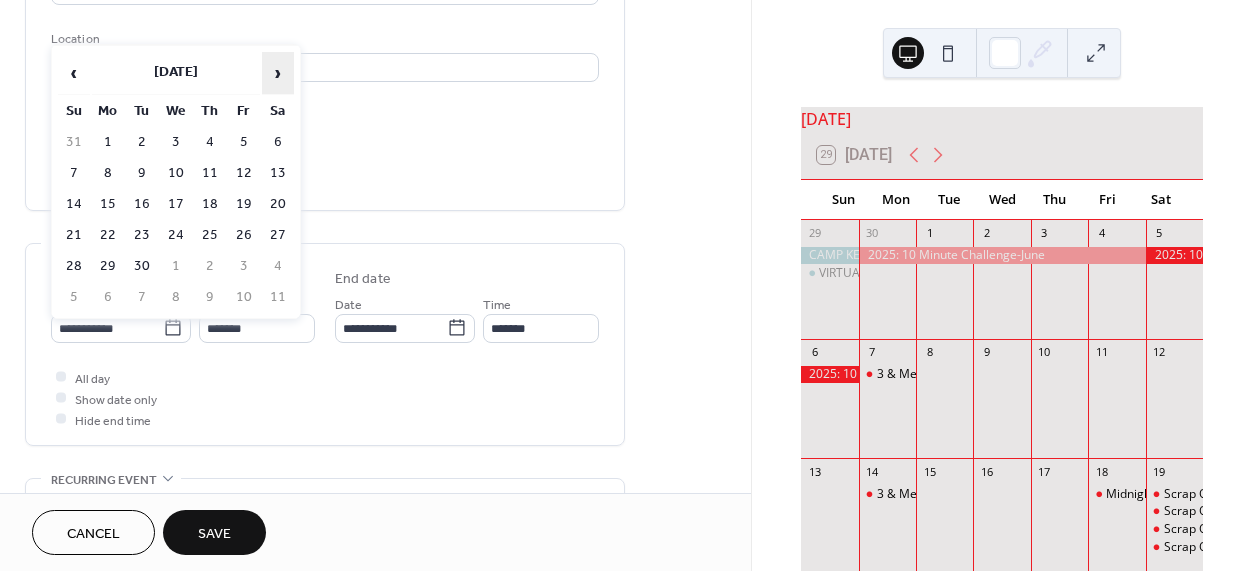 click on "›" at bounding box center (278, 73) 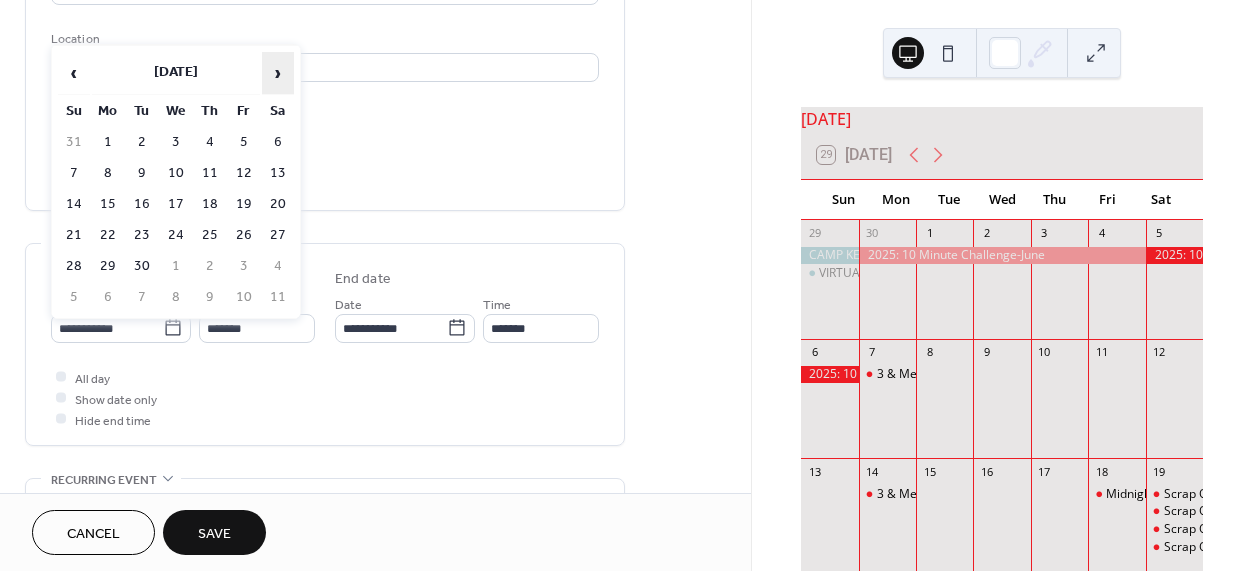 click on "›" at bounding box center (278, 73) 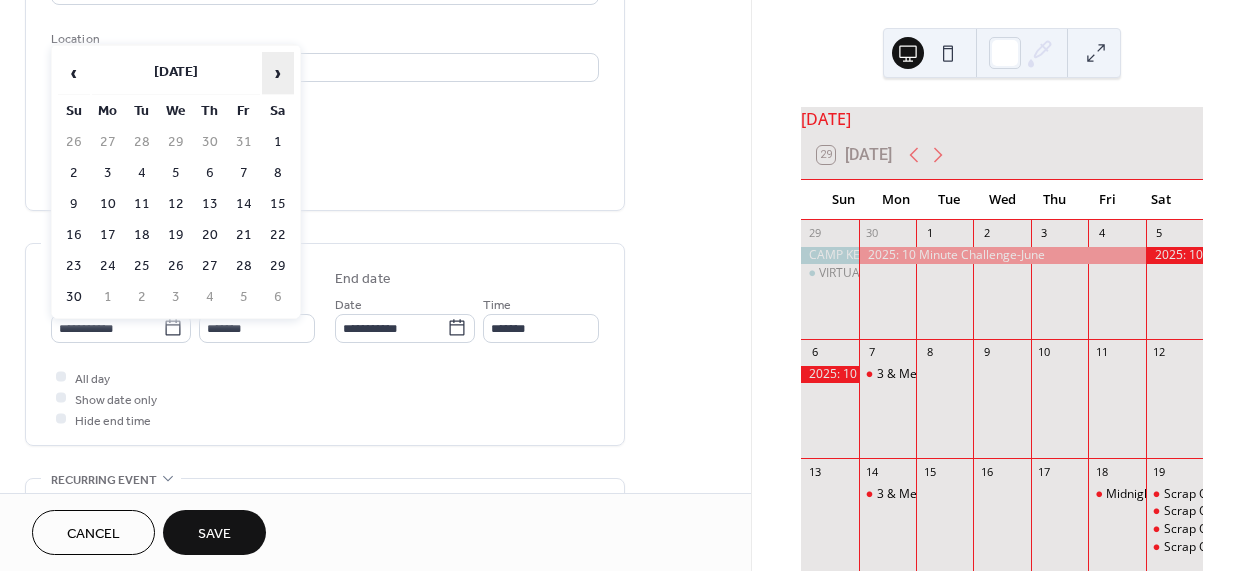 click on "›" at bounding box center (278, 73) 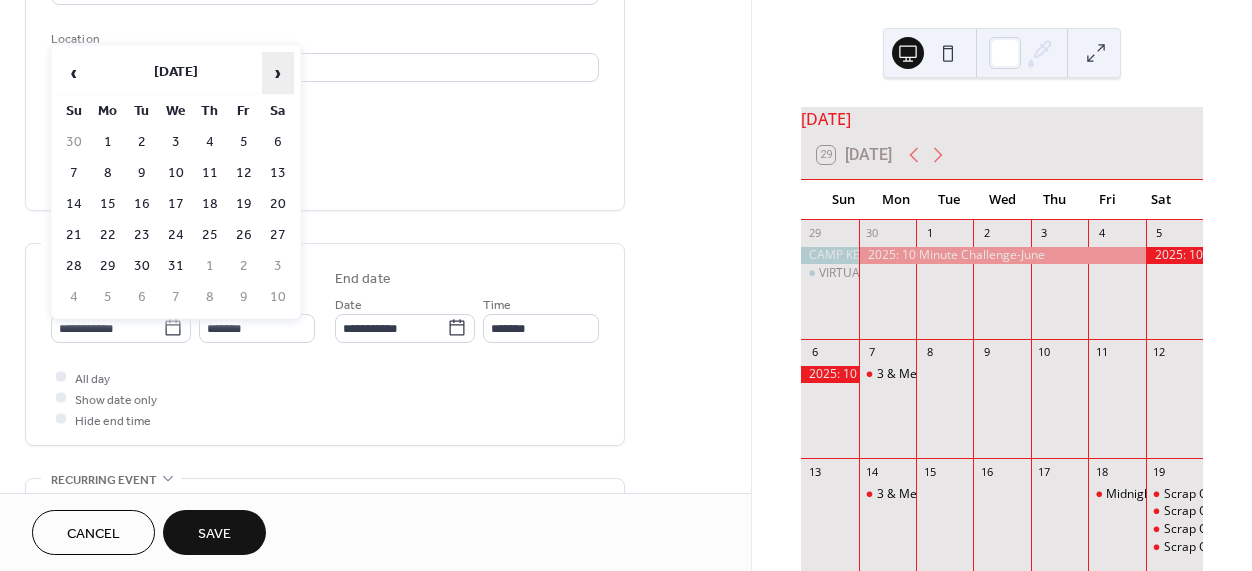 click on "›" at bounding box center (278, 73) 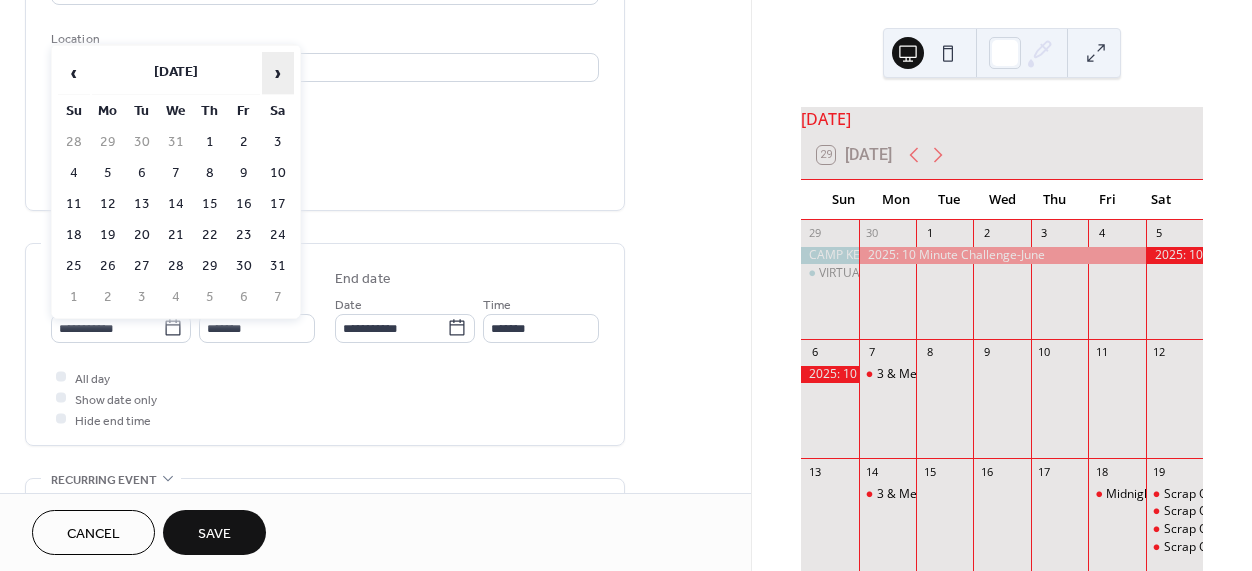 click on "›" at bounding box center [278, 73] 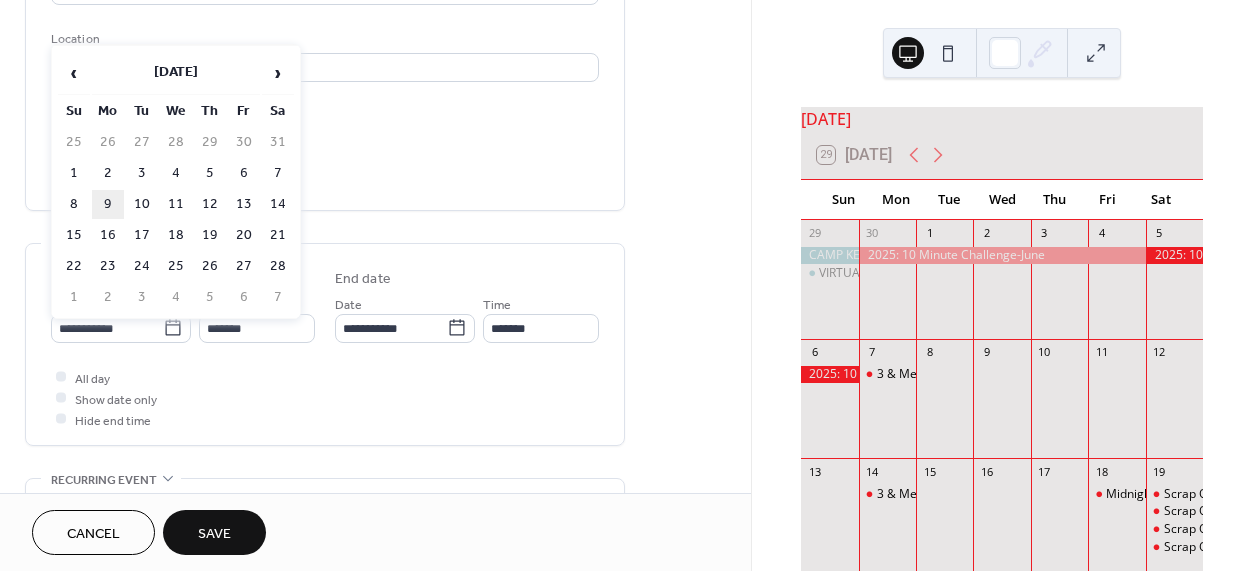 click on "9" at bounding box center [108, 204] 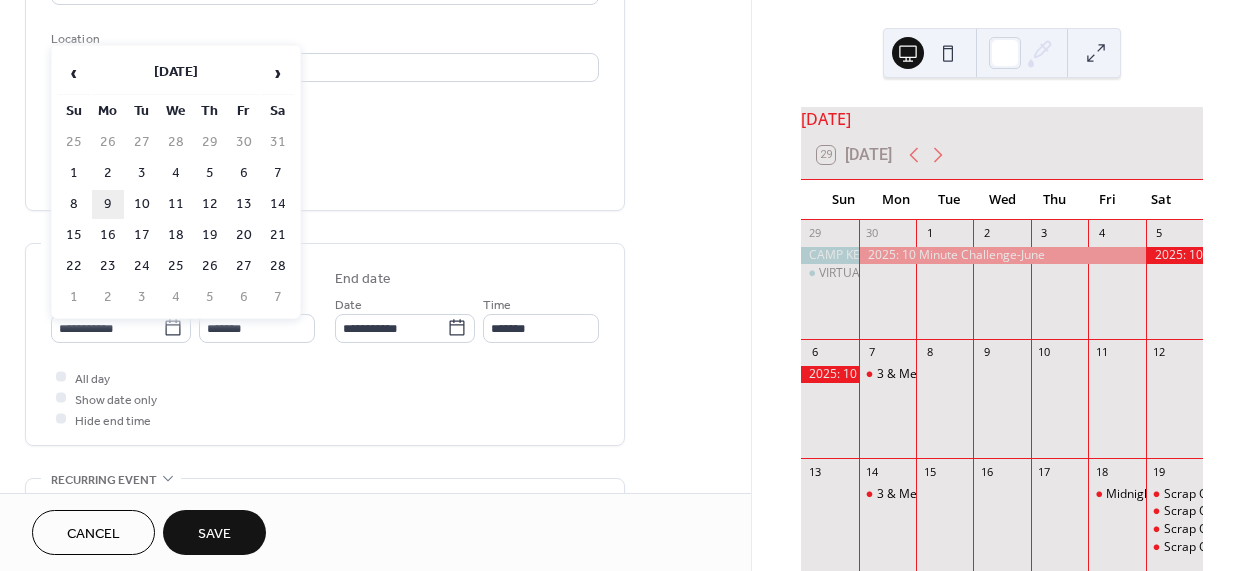 type on "**********" 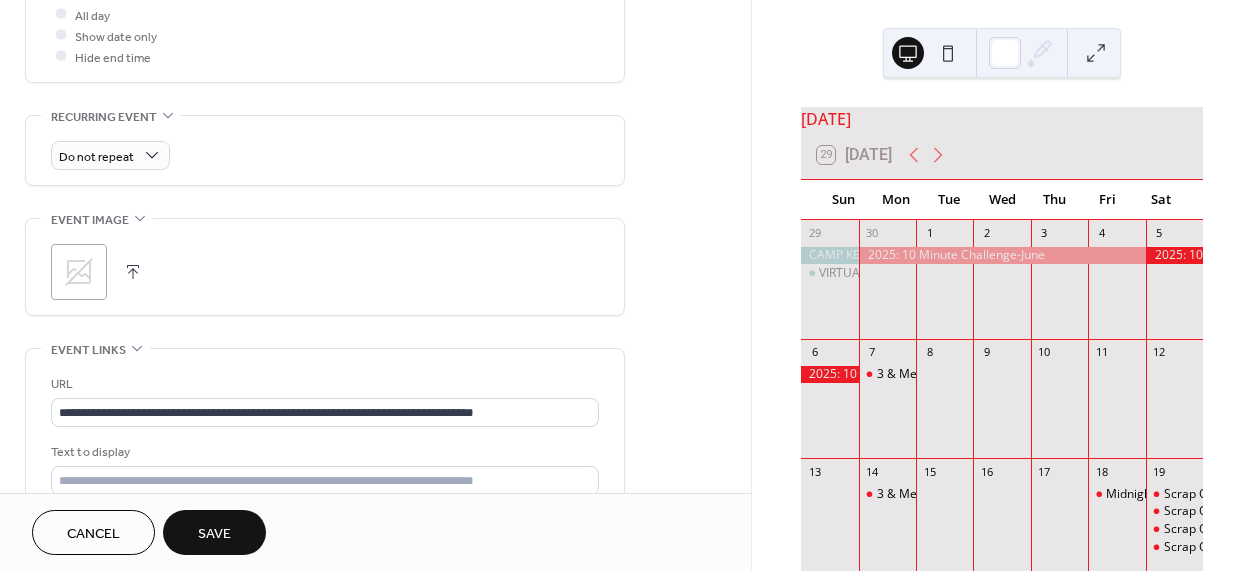 scroll, scrollTop: 774, scrollLeft: 0, axis: vertical 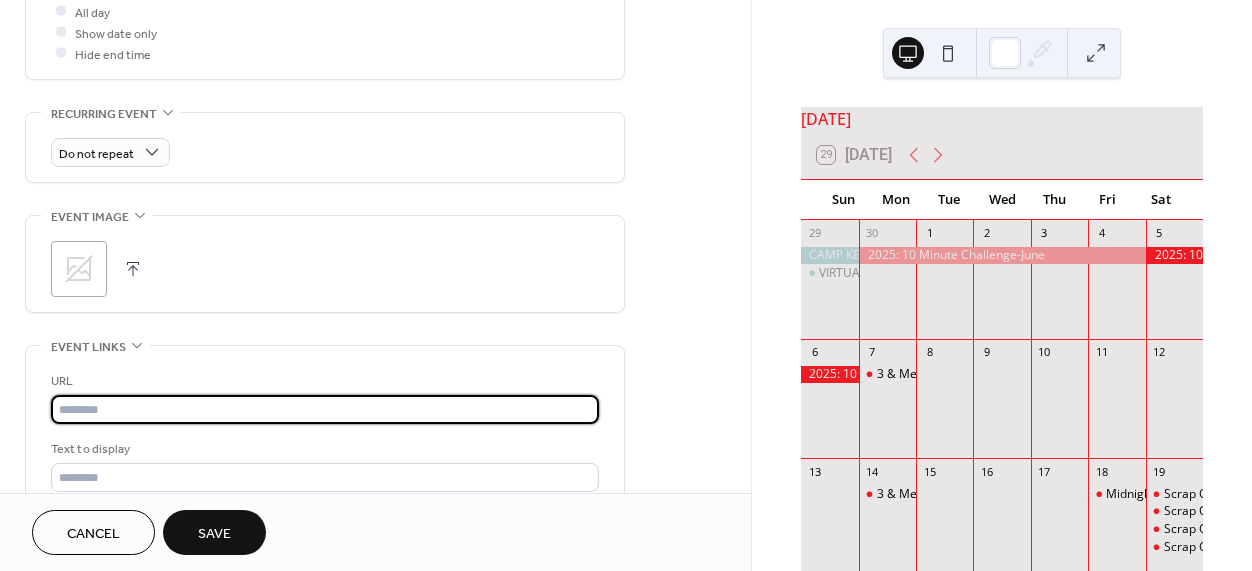 paste on "**********" 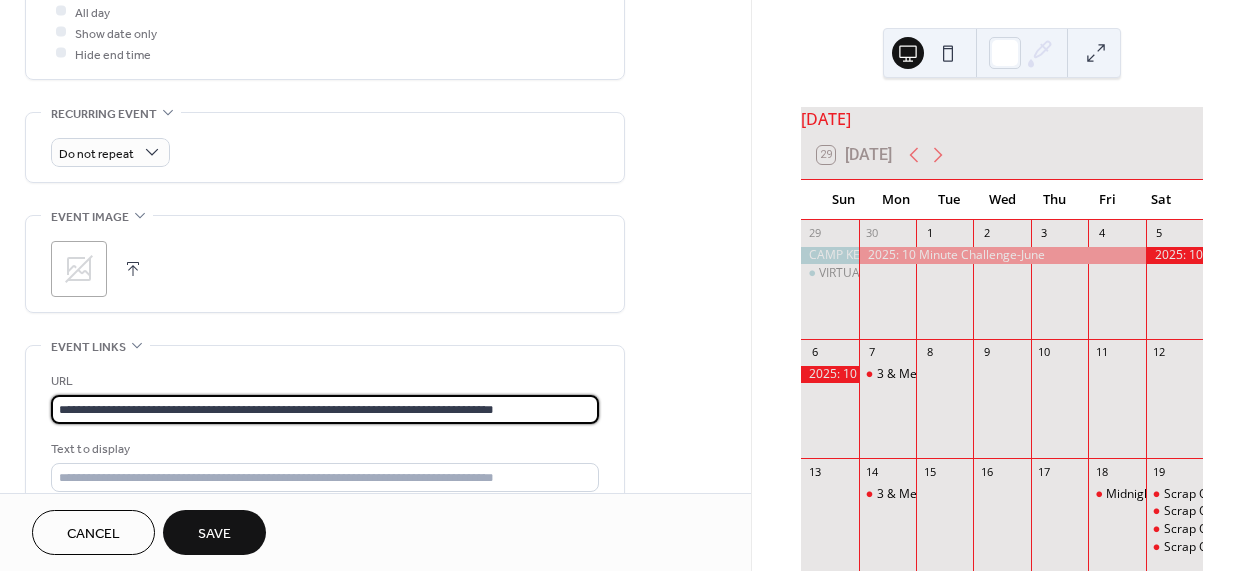 type on "**********" 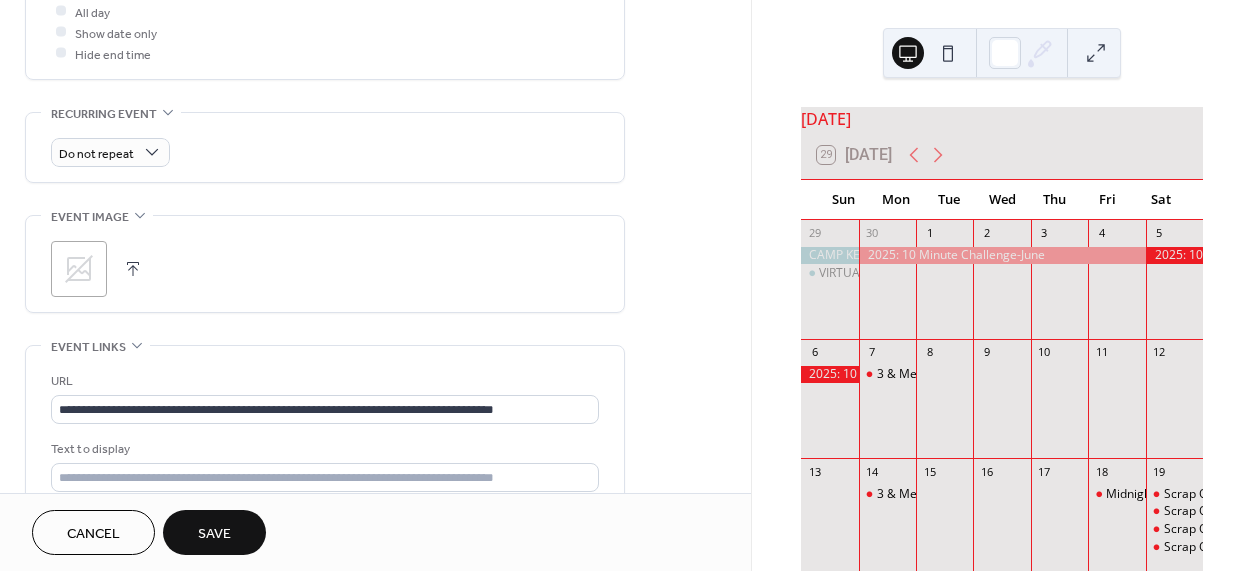 click on "Save" at bounding box center (214, 532) 